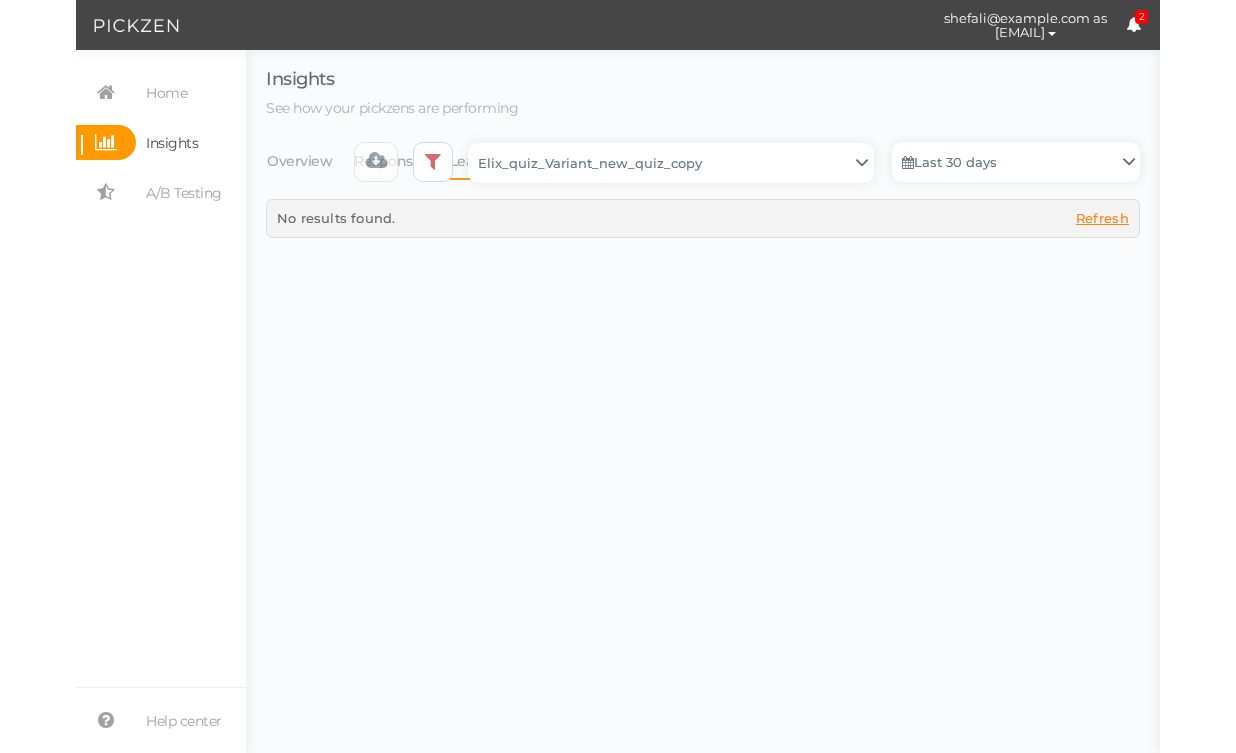 scroll, scrollTop: 0, scrollLeft: 0, axis: both 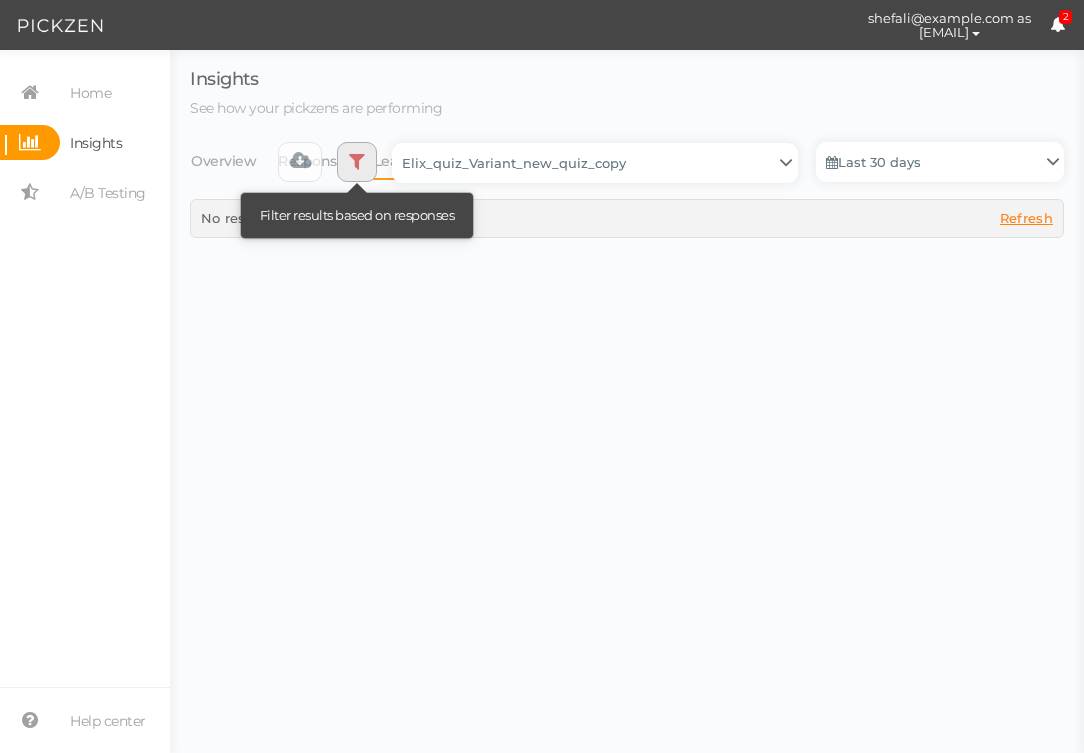 click at bounding box center (357, 162) 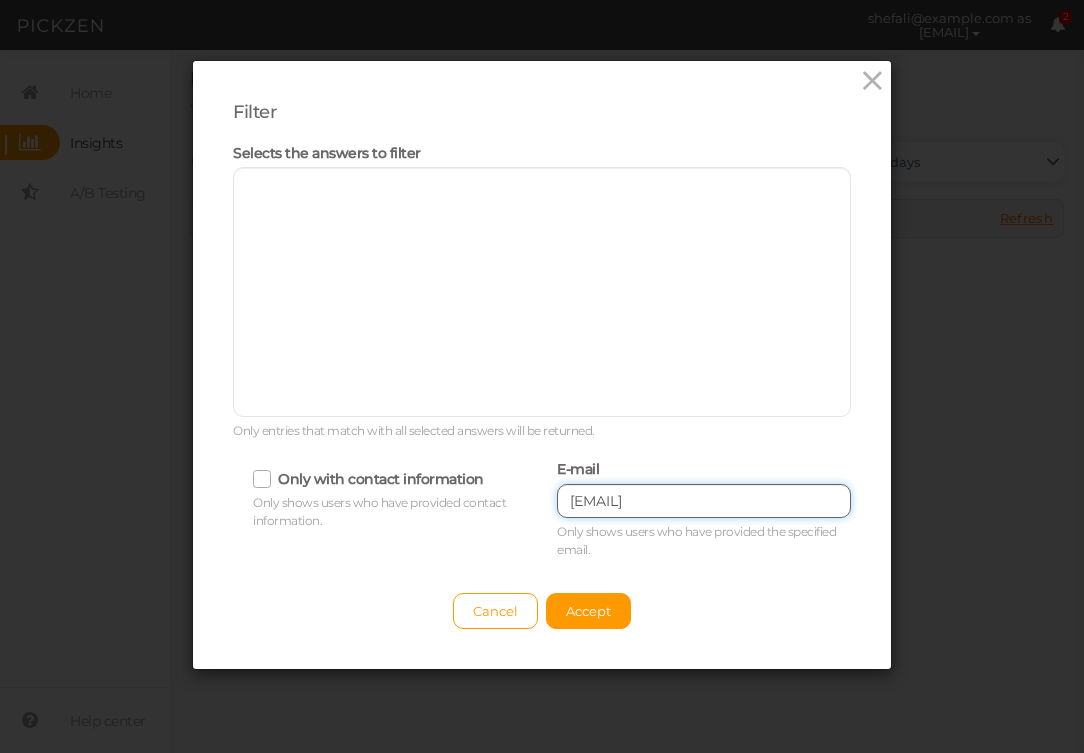 click on "[EMAIL]" at bounding box center [704, 501] 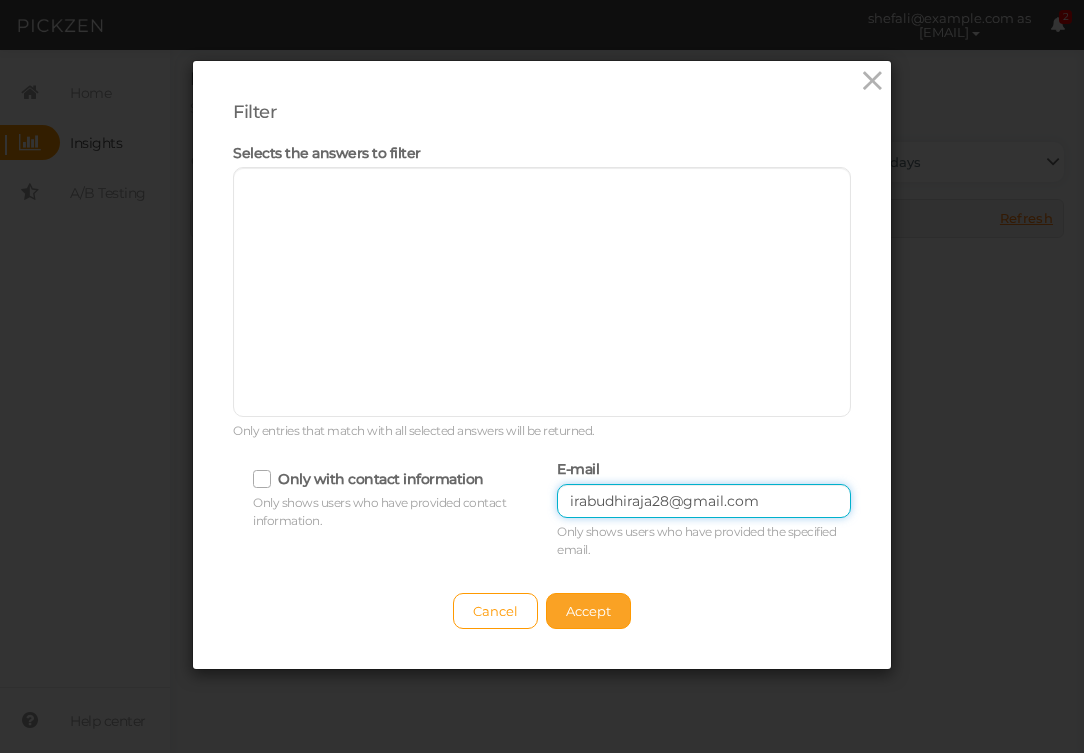 type on "irabudhiraja28@gmail.com" 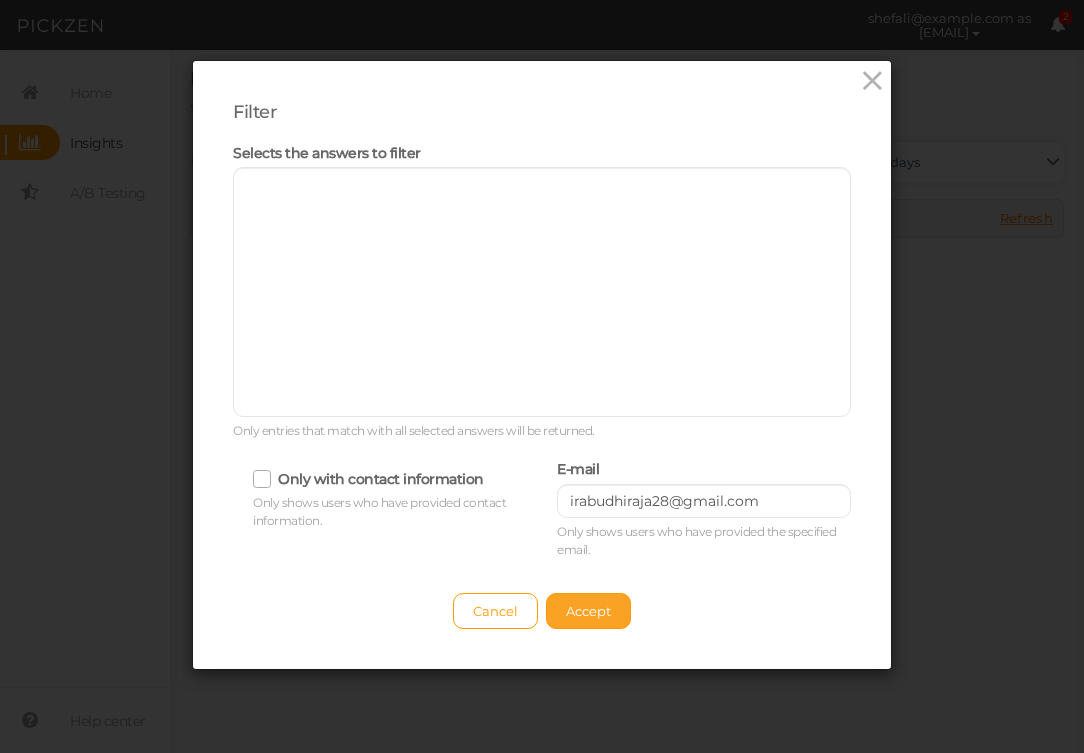 click on "Accept" at bounding box center [588, 611] 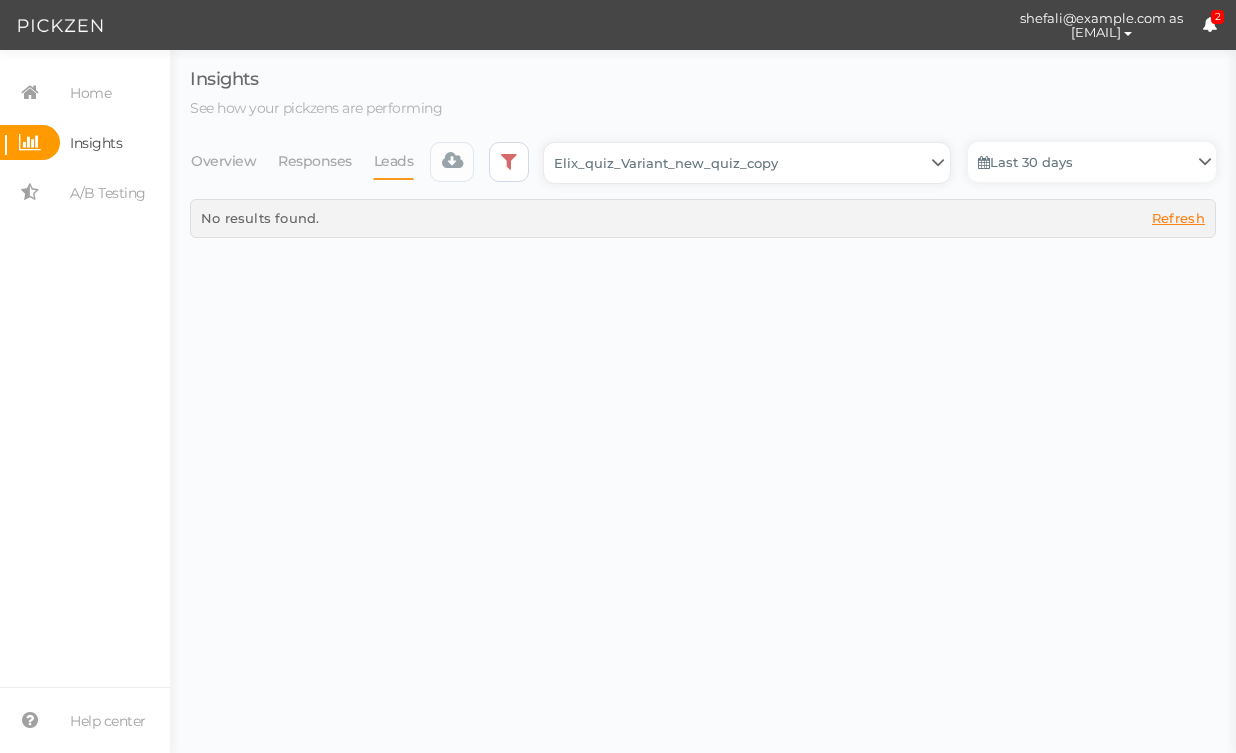click on "Backup_2020010 backup_20200106 Elix Quiz PopUp Elix_quiz Elix_quiz [OLD] Elix_quiz_backup Elix_quiz_backup Elix_quiz_backup_06_09_22 Elix_quiz_backup_07_22 Elix_quiz_backup_08_24 Elix_quiz_backup_august_20 Elix_quiz_Backup_PZ Elix_quiz_backup_pz_09_02 Elix_quiz_copy Elix_quiz_copy Elix_quiz_copy Elix_quiz_copy Elix_quiz_copy Elix_quiz_copy Elix_quiz_copy 12.15.23 Elix_quiz_copy 2.08.24 Elix_quiz_copy CRO test DO NOT PUBLISH Elix_quiz_copy CRO test DO NOT PUBLISH_copy Elix_quiz_copy_ w research quesitons  Elix_quiz_copy_07_04_22 Elix_quiz_copy_10-27 Elix_quiz_copyScroll Elix_quiz_CRO test V2 DO NOT PUBLISH  Elix_quiz_new Elix_quiz_new_answers Elix_quiz_new_answers_BACKUP Elix_quiz_new_answers_copy Elix_quiz_new_backup Elix_quiz_new_edits_copy Elix_quiz_new_headline Elix_quiz_original version Elix_quiz_triplewhale_bear Elix_quiz_updates_051324 Elix_quiz_updates_051324_6_answers Elix_quiz_updates_051324_6_answers_FINAL Elix_quiz_updates_051324_6_answers_FINAL_copy Untitled" at bounding box center [747, 163] 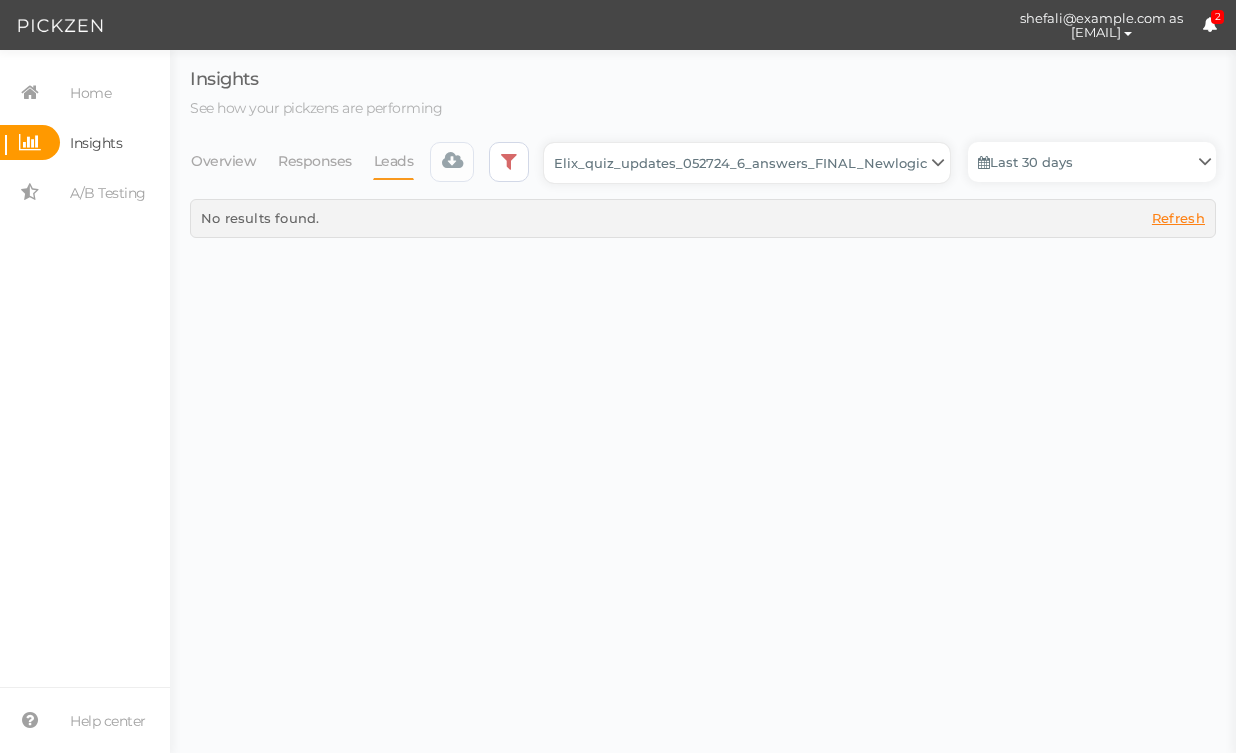 click on "Backup_2020010 backup_20200106 Elix Quiz PopUp Elix_quiz Elix_quiz [OLD] Elix_quiz_backup Elix_quiz_backup Elix_quiz_backup_06_09_22 Elix_quiz_backup_07_22 Elix_quiz_backup_08_24 Elix_quiz_backup_august_20 Elix_quiz_Backup_PZ Elix_quiz_backup_pz_09_02 Elix_quiz_copy Elix_quiz_copy Elix_quiz_copy Elix_quiz_copy Elix_quiz_copy Elix_quiz_copy Elix_quiz_copy 12.15.23 Elix_quiz_copy 2.08.24 Elix_quiz_copy CRO test DO NOT PUBLISH Elix_quiz_copy CRO test DO NOT PUBLISH_copy Elix_quiz_copy_ w research quesitons  Elix_quiz_copy_07_04_22 Elix_quiz_copy_10-27 Elix_quiz_copyScroll Elix_quiz_CRO test V2 DO NOT PUBLISH  Elix_quiz_new Elix_quiz_new_answers Elix_quiz_new_answers_BACKUP Elix_quiz_new_answers_copy Elix_quiz_new_backup Elix_quiz_new_edits_copy Elix_quiz_new_headline Elix_quiz_original version Elix_quiz_triplewhale_bear Elix_quiz_updates_051324 Elix_quiz_updates_051324_6_answers Elix_quiz_updates_051324_6_answers_FINAL Elix_quiz_updates_051324_6_answers_FINAL_copy Untitled" at bounding box center (747, 163) 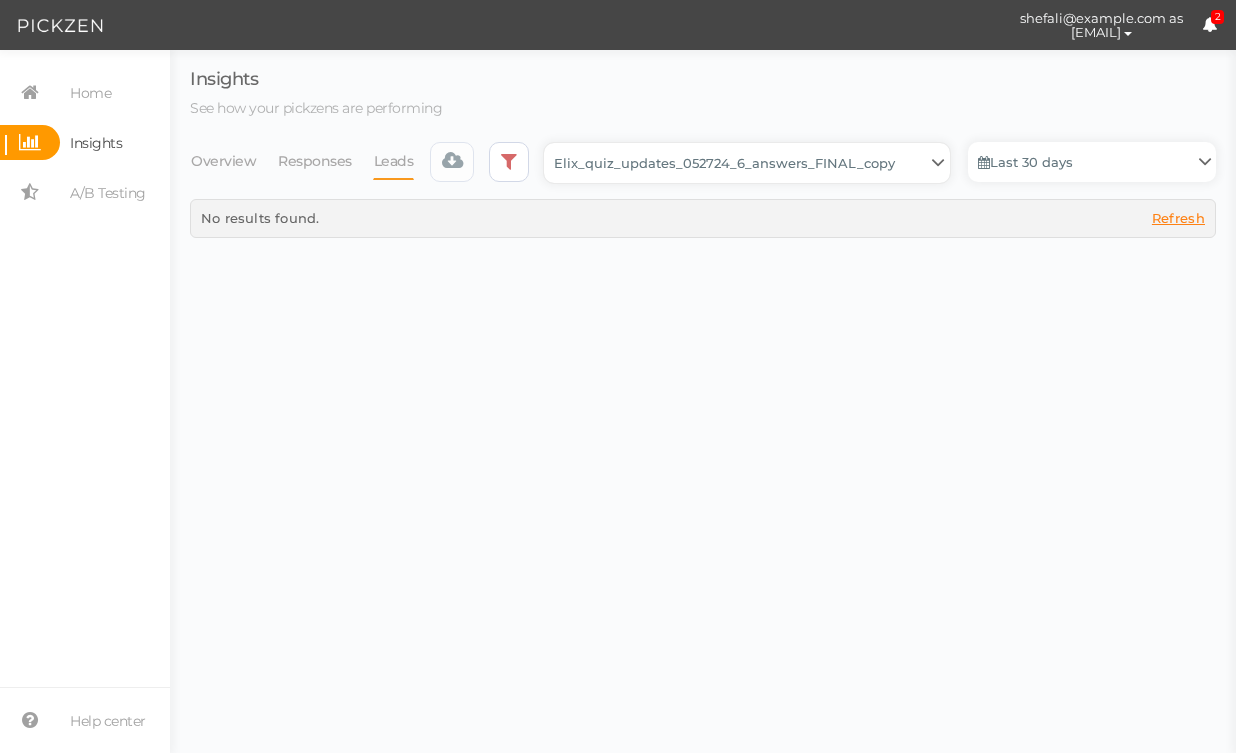 click on "Backup_2020010 backup_20200106 Elix Quiz PopUp Elix_quiz Elix_quiz [OLD] Elix_quiz_backup Elix_quiz_backup Elix_quiz_backup_06_09_22 Elix_quiz_backup_07_22 Elix_quiz_backup_08_24 Elix_quiz_backup_august_20 Elix_quiz_Backup_PZ Elix_quiz_backup_pz_09_02 Elix_quiz_copy Elix_quiz_copy Elix_quiz_copy Elix_quiz_copy Elix_quiz_copy Elix_quiz_copy Elix_quiz_copy 12.15.23 Elix_quiz_copy 2.08.24 Elix_quiz_copy CRO test DO NOT PUBLISH Elix_quiz_copy CRO test DO NOT PUBLISH_copy Elix_quiz_copy_ w research quesitons  Elix_quiz_copy_07_04_22 Elix_quiz_copy_10-27 Elix_quiz_copyScroll Elix_quiz_CRO test V2 DO NOT PUBLISH  Elix_quiz_new Elix_quiz_new_answers Elix_quiz_new_answers_BACKUP Elix_quiz_new_answers_copy Elix_quiz_new_backup Elix_quiz_new_edits_copy Elix_quiz_new_headline Elix_quiz_original version Elix_quiz_triplewhale_bear Elix_quiz_updates_051324 Elix_quiz_updates_051324_6_answers Elix_quiz_updates_051324_6_answers_FINAL Elix_quiz_updates_051324_6_answers_FINAL_copy Untitled" at bounding box center (747, 163) 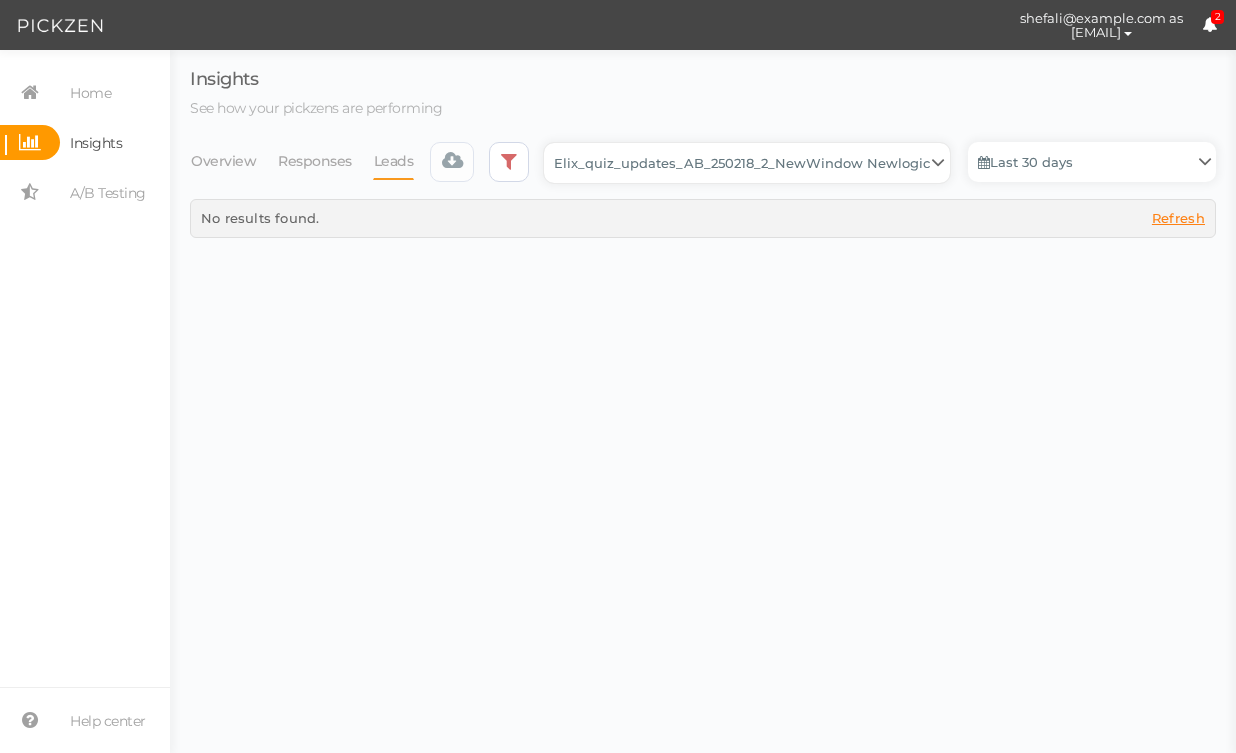 click on "Backup_2020010 backup_20200106 Elix Quiz PopUp Elix_quiz Elix_quiz [OLD] Elix_quiz_backup Elix_quiz_backup Elix_quiz_backup_06_09_22 Elix_quiz_backup_07_22 Elix_quiz_backup_08_24 Elix_quiz_backup_august_20 Elix_quiz_Backup_PZ Elix_quiz_backup_pz_09_02 Elix_quiz_copy Elix_quiz_copy Elix_quiz_copy Elix_quiz_copy Elix_quiz_copy Elix_quiz_copy Elix_quiz_copy 12.15.23 Elix_quiz_copy 2.08.24 Elix_quiz_copy CRO test DO NOT PUBLISH Elix_quiz_copy CRO test DO NOT PUBLISH_copy Elix_quiz_copy_ w research quesitons  Elix_quiz_copy_07_04_22 Elix_quiz_copy_10-27 Elix_quiz_copyScroll Elix_quiz_CRO test V2 DO NOT PUBLISH  Elix_quiz_new Elix_quiz_new_answers Elix_quiz_new_answers_BACKUP Elix_quiz_new_answers_copy Elix_quiz_new_backup Elix_quiz_new_edits_copy Elix_quiz_new_headline Elix_quiz_original version Elix_quiz_triplewhale_bear Elix_quiz_updates_051324 Elix_quiz_updates_051324_6_answers Elix_quiz_updates_051324_6_answers_FINAL Elix_quiz_updates_051324_6_answers_FINAL_copy Untitled" at bounding box center (747, 163) 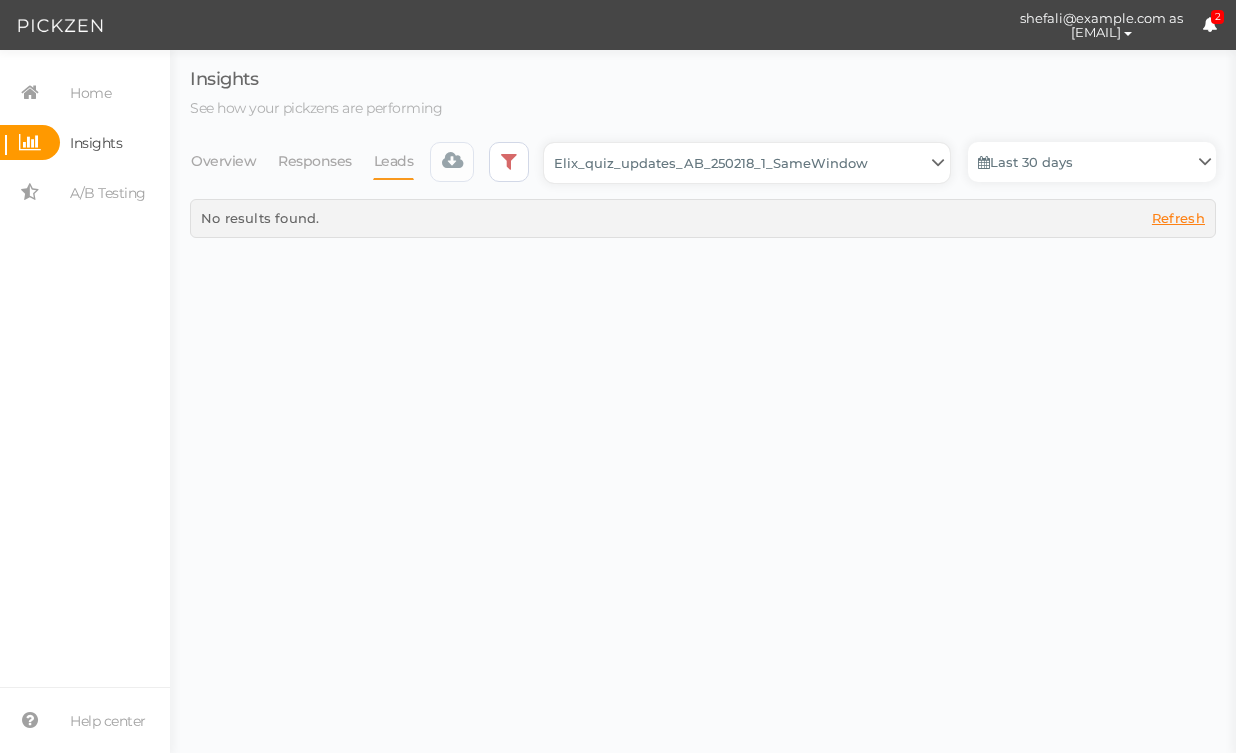 click on "Backup_2020010 backup_20200106 Elix Quiz PopUp Elix_quiz Elix_quiz [OLD] Elix_quiz_backup Elix_quiz_backup Elix_quiz_backup_06_09_22 Elix_quiz_backup_07_22 Elix_quiz_backup_08_24 Elix_quiz_backup_august_20 Elix_quiz_Backup_PZ Elix_quiz_backup_pz_09_02 Elix_quiz_copy Elix_quiz_copy Elix_quiz_copy Elix_quiz_copy Elix_quiz_copy Elix_quiz_copy Elix_quiz_copy 12.15.23 Elix_quiz_copy 2.08.24 Elix_quiz_copy CRO test DO NOT PUBLISH Elix_quiz_copy CRO test DO NOT PUBLISH_copy Elix_quiz_copy_ w research quesitons  Elix_quiz_copy_07_04_22 Elix_quiz_copy_10-27 Elix_quiz_copyScroll Elix_quiz_CRO test V2 DO NOT PUBLISH  Elix_quiz_new Elix_quiz_new_answers Elix_quiz_new_answers_BACKUP Elix_quiz_new_answers_copy Elix_quiz_new_backup Elix_quiz_new_edits_copy Elix_quiz_new_headline Elix_quiz_original version Elix_quiz_triplewhale_bear Elix_quiz_updates_051324 Elix_quiz_updates_051324_6_answers Elix_quiz_updates_051324_6_answers_FINAL Elix_quiz_updates_051324_6_answers_FINAL_copy Untitled" at bounding box center [747, 163] 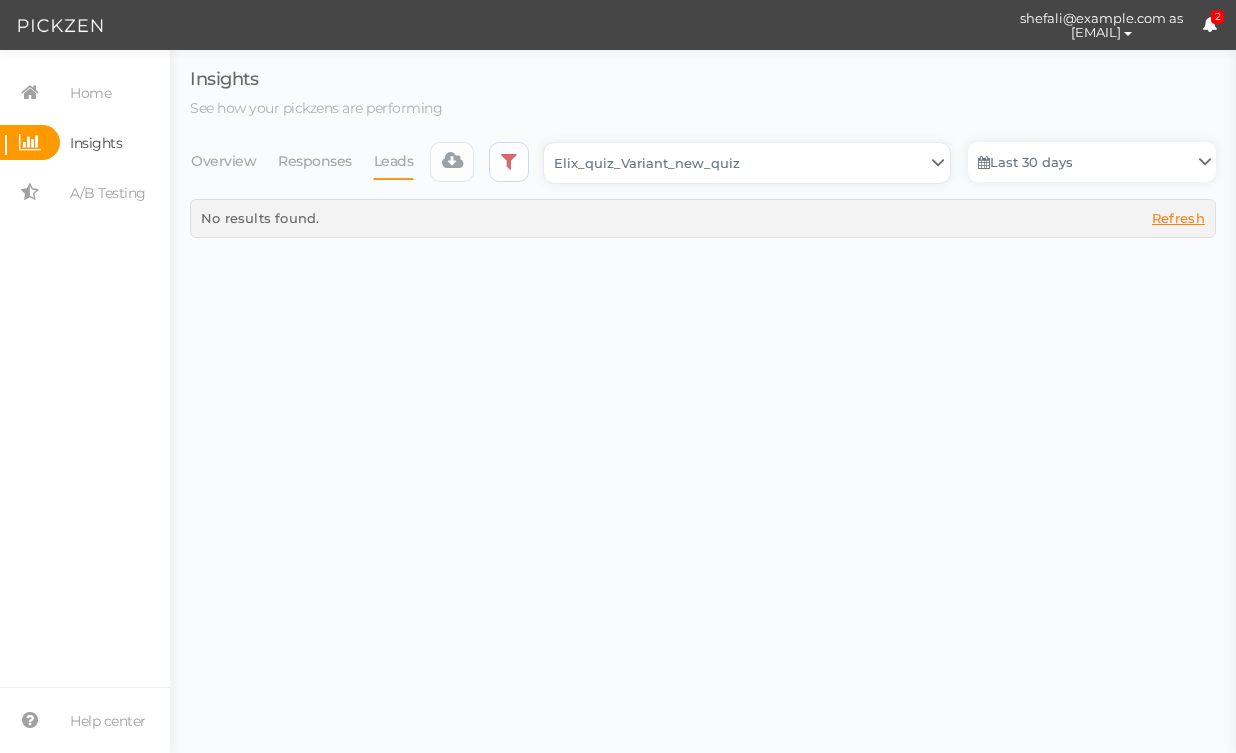click on "Backup_2020010 backup_20200106 Elix Quiz PopUp Elix_quiz Elix_quiz [OLD] Elix_quiz_backup Elix_quiz_backup Elix_quiz_backup_06_09_22 Elix_quiz_backup_07_22 Elix_quiz_backup_08_24 Elix_quiz_backup_august_20 Elix_quiz_Backup_PZ Elix_quiz_backup_pz_09_02 Elix_quiz_copy Elix_quiz_copy Elix_quiz_copy Elix_quiz_copy Elix_quiz_copy Elix_quiz_copy Elix_quiz_copy 12.15.23 Elix_quiz_copy 2.08.24 Elix_quiz_copy CRO test DO NOT PUBLISH Elix_quiz_copy CRO test DO NOT PUBLISH_copy Elix_quiz_copy_ w research quesitons  Elix_quiz_copy_07_04_22 Elix_quiz_copy_10-27 Elix_quiz_copyScroll Elix_quiz_CRO test V2 DO NOT PUBLISH  Elix_quiz_new Elix_quiz_new_answers Elix_quiz_new_answers_BACKUP Elix_quiz_new_answers_copy Elix_quiz_new_backup Elix_quiz_new_edits_copy Elix_quiz_new_headline Elix_quiz_original version Elix_quiz_triplewhale_bear Elix_quiz_updates_051324 Elix_quiz_updates_051324_6_answers Elix_quiz_updates_051324_6_answers_FINAL Elix_quiz_updates_051324_6_answers_FINAL_copy Untitled" at bounding box center [747, 163] 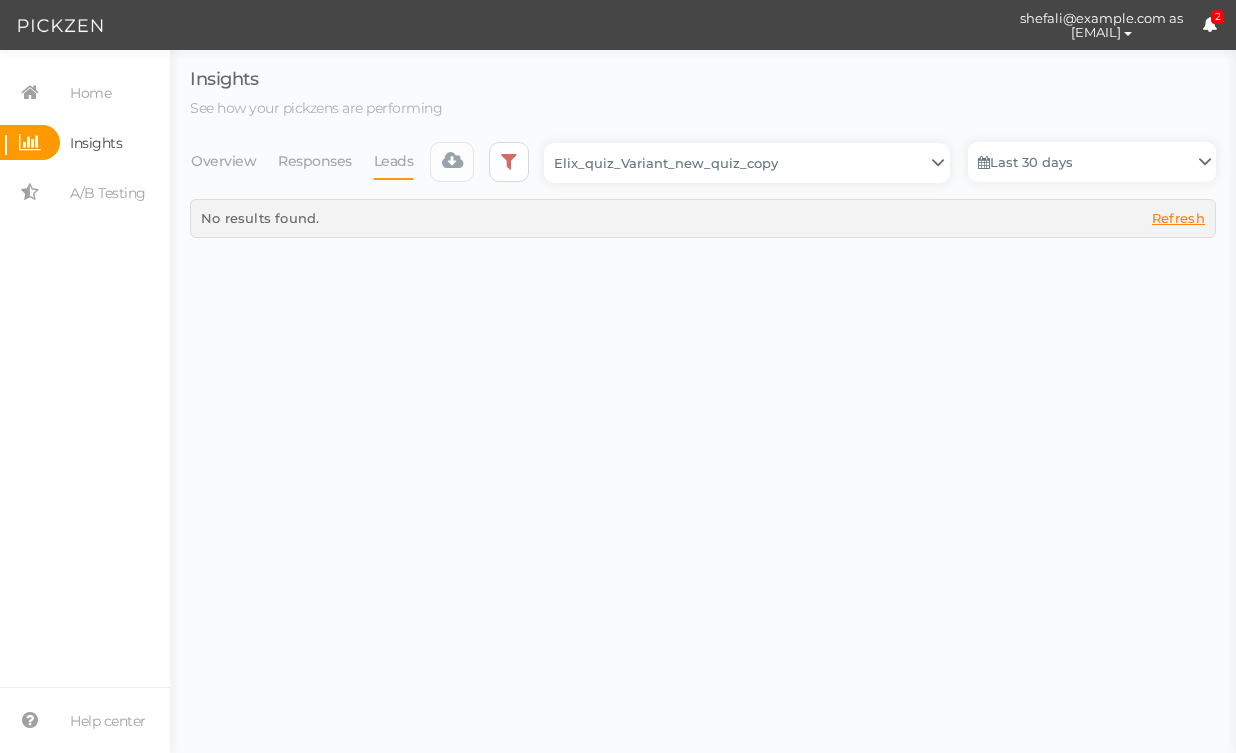 click on "Backup_2020010 backup_20200106 Elix Quiz PopUp Elix_quiz Elix_quiz [OLD] Elix_quiz_backup Elix_quiz_backup Elix_quiz_backup_06_09_22 Elix_quiz_backup_07_22 Elix_quiz_backup_08_24 Elix_quiz_backup_august_20 Elix_quiz_Backup_PZ Elix_quiz_backup_pz_09_02 Elix_quiz_copy Elix_quiz_copy Elix_quiz_copy Elix_quiz_copy Elix_quiz_copy Elix_quiz_copy Elix_quiz_copy 12.15.23 Elix_quiz_copy 2.08.24 Elix_quiz_copy CRO test DO NOT PUBLISH Elix_quiz_copy CRO test DO NOT PUBLISH_copy Elix_quiz_copy_ w research quesitons  Elix_quiz_copy_07_04_22 Elix_quiz_copy_10-27 Elix_quiz_copyScroll Elix_quiz_CRO test V2 DO NOT PUBLISH  Elix_quiz_new Elix_quiz_new_answers Elix_quiz_new_answers_BACKUP Elix_quiz_new_answers_copy Elix_quiz_new_backup Elix_quiz_new_edits_copy Elix_quiz_new_headline Elix_quiz_original version Elix_quiz_triplewhale_bear Elix_quiz_updates_051324 Elix_quiz_updates_051324_6_answers Elix_quiz_updates_051324_6_answers_FINAL Elix_quiz_updates_051324_6_answers_FINAL_copy Untitled" at bounding box center [747, 163] 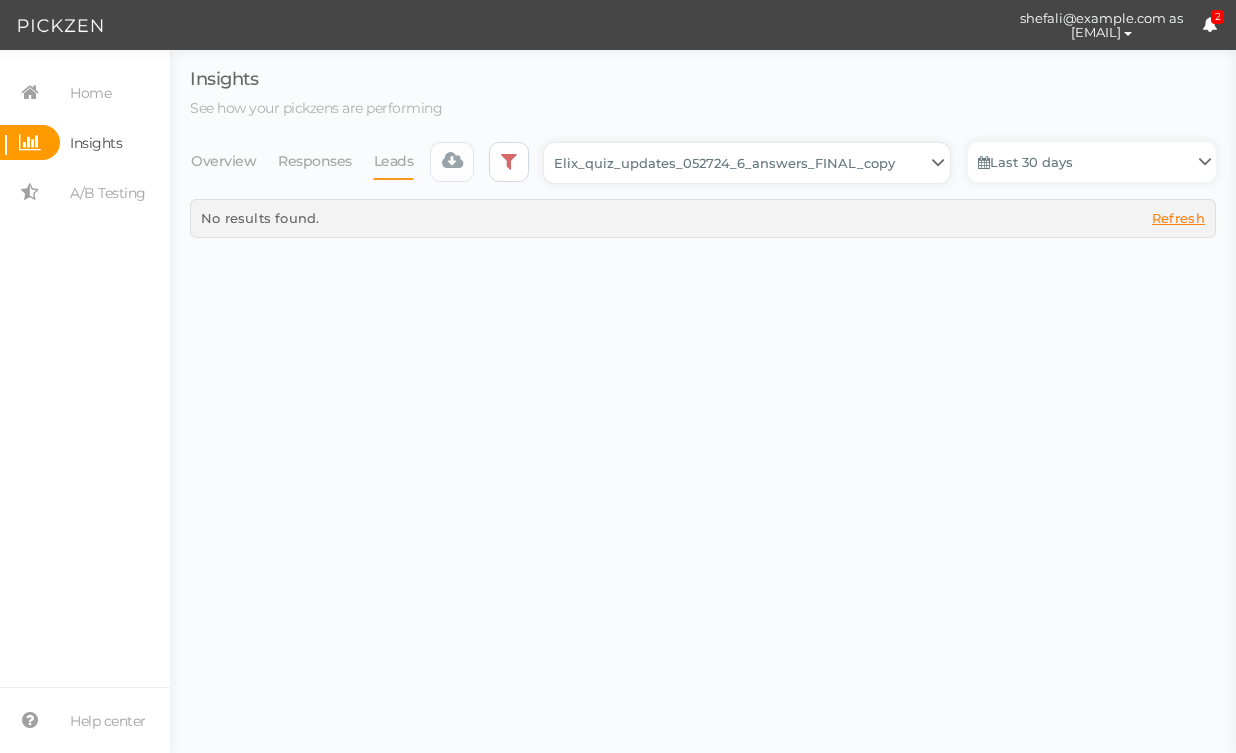 click on "Backup_2020010 backup_20200106 Elix Quiz PopUp Elix_quiz Elix_quiz [OLD] Elix_quiz_backup Elix_quiz_backup Elix_quiz_backup_06_09_22 Elix_quiz_backup_07_22 Elix_quiz_backup_08_24 Elix_quiz_backup_august_20 Elix_quiz_Backup_PZ Elix_quiz_backup_pz_09_02 Elix_quiz_copy Elix_quiz_copy Elix_quiz_copy Elix_quiz_copy Elix_quiz_copy Elix_quiz_copy Elix_quiz_copy 12.15.23 Elix_quiz_copy 2.08.24 Elix_quiz_copy CRO test DO NOT PUBLISH Elix_quiz_copy CRO test DO NOT PUBLISH_copy Elix_quiz_copy_ w research quesitons  Elix_quiz_copy_07_04_22 Elix_quiz_copy_10-27 Elix_quiz_copyScroll Elix_quiz_CRO test V2 DO NOT PUBLISH  Elix_quiz_new Elix_quiz_new_answers Elix_quiz_new_answers_BACKUP Elix_quiz_new_answers_copy Elix_quiz_new_backup Elix_quiz_new_edits_copy Elix_quiz_new_headline Elix_quiz_original version Elix_quiz_triplewhale_bear Elix_quiz_updates_051324 Elix_quiz_updates_051324_6_answers Elix_quiz_updates_051324_6_answers_FINAL Elix_quiz_updates_051324_6_answers_FINAL_copy Untitled" at bounding box center (747, 163) 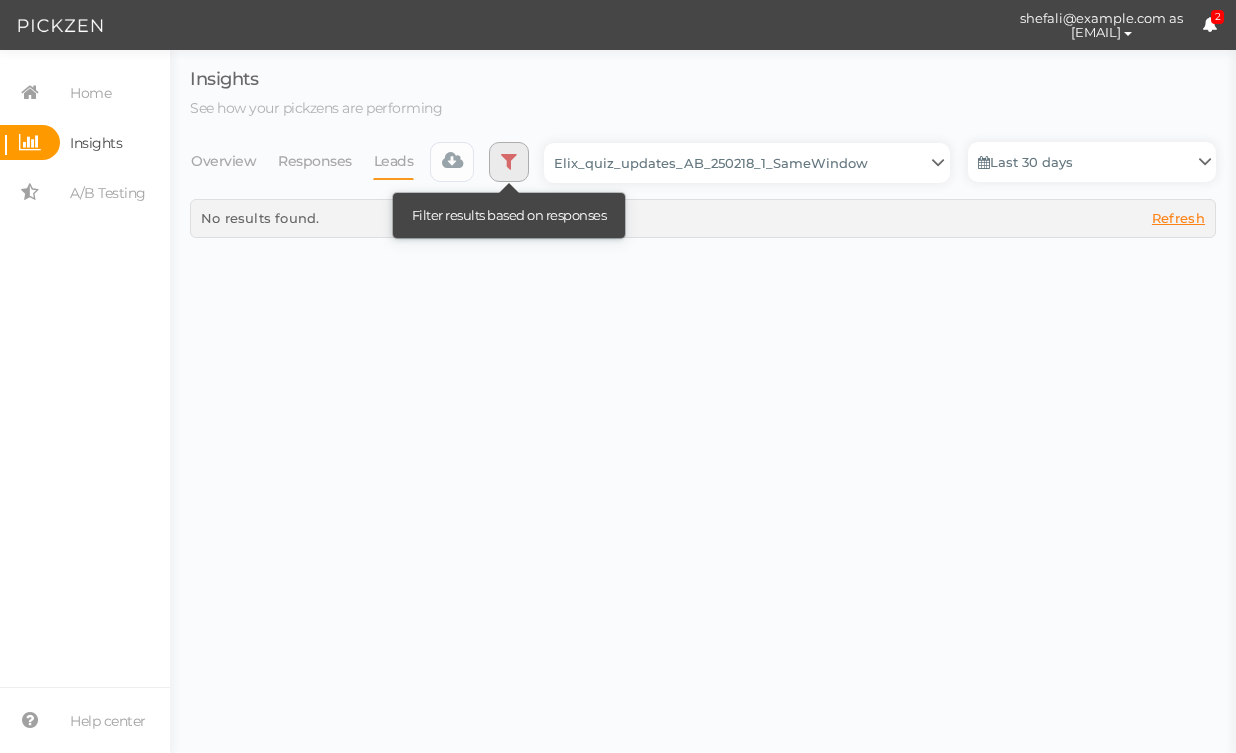 click at bounding box center [509, 161] 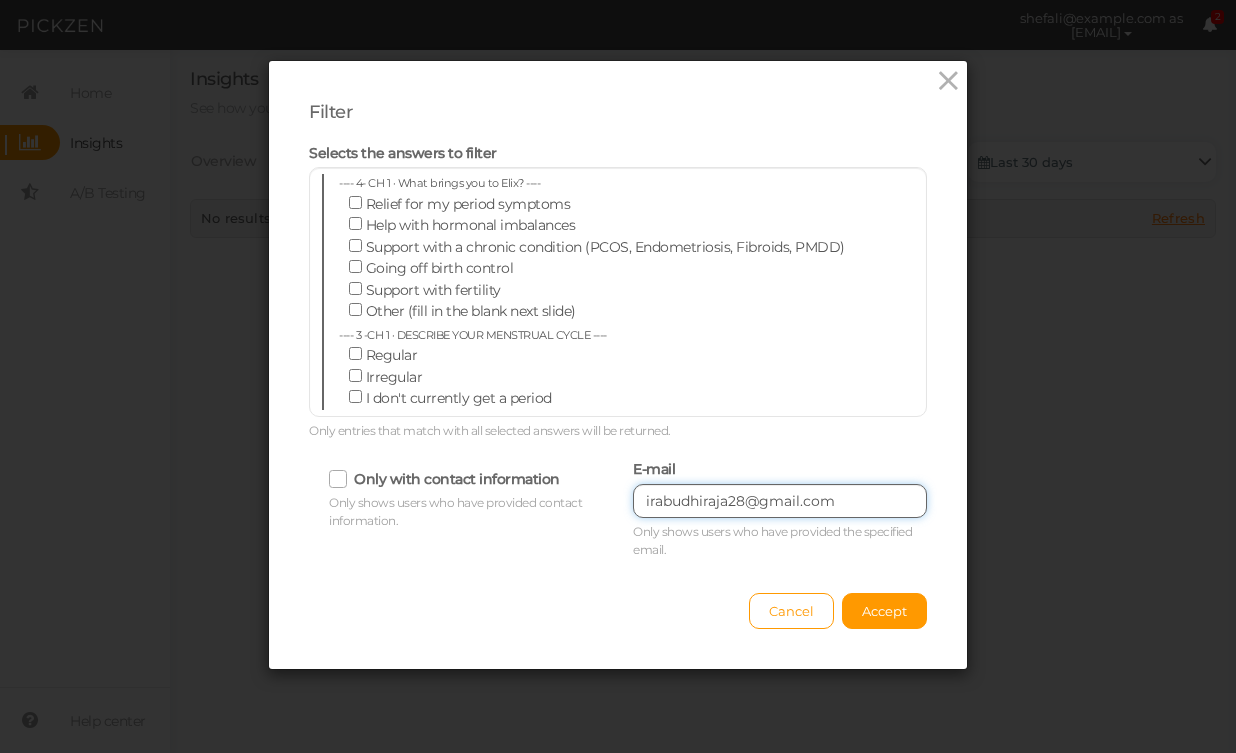 click on "irabudhiraja28@gmail.com" at bounding box center (780, 501) 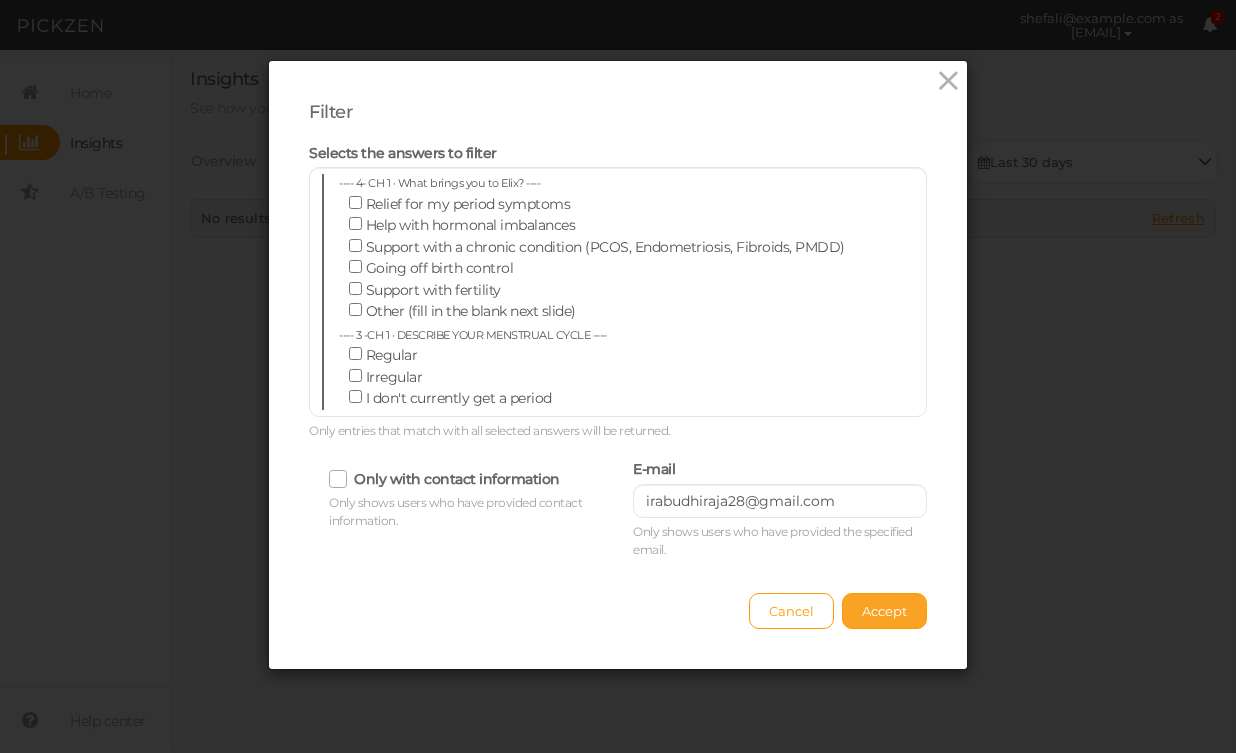 click on "Accept" at bounding box center (884, 611) 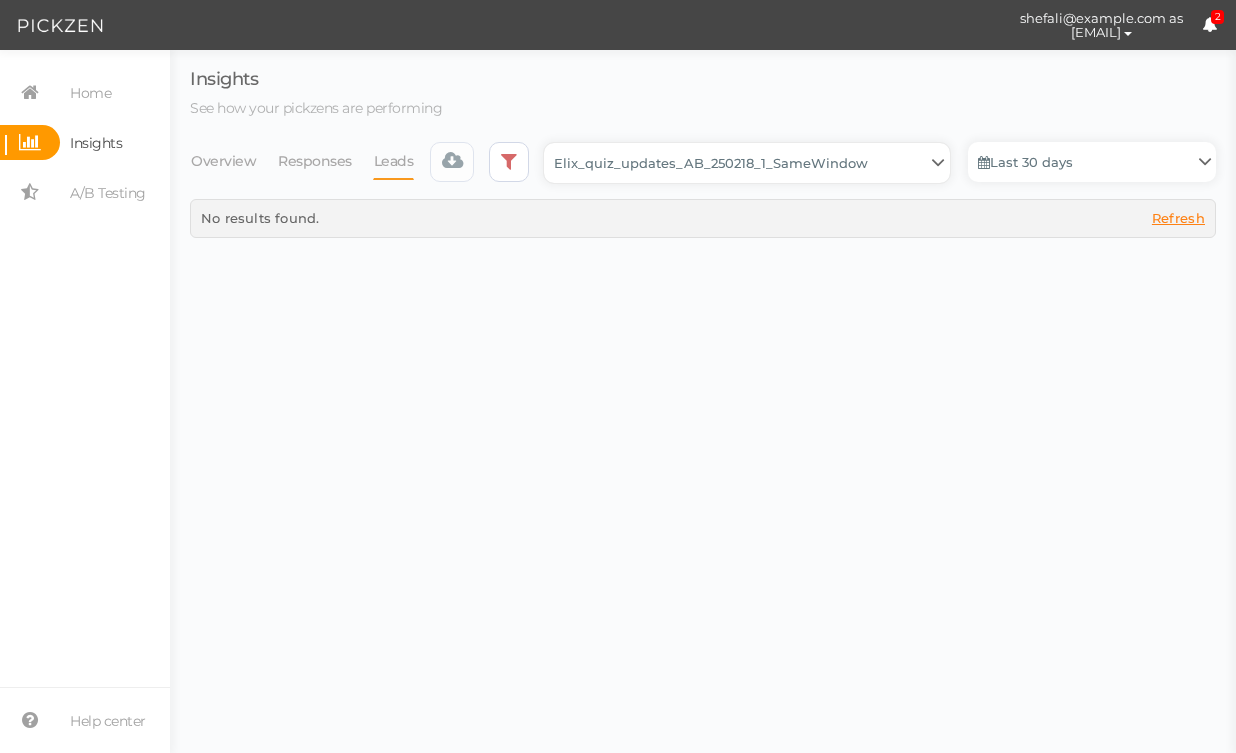 click on "Backup_2020010 backup_20200106 Elix Quiz PopUp Elix_quiz Elix_quiz [OLD] Elix_quiz_backup Elix_quiz_backup Elix_quiz_backup_06_09_22 Elix_quiz_backup_07_22 Elix_quiz_backup_08_24 Elix_quiz_backup_august_20 Elix_quiz_Backup_PZ Elix_quiz_backup_pz_09_02 Elix_quiz_copy Elix_quiz_copy Elix_quiz_copy Elix_quiz_copy Elix_quiz_copy Elix_quiz_copy Elix_quiz_copy 12.15.23 Elix_quiz_copy 2.08.24 Elix_quiz_copy CRO test DO NOT PUBLISH Elix_quiz_copy CRO test DO NOT PUBLISH_copy Elix_quiz_copy_ w research quesitons  Elix_quiz_copy_07_04_22 Elix_quiz_copy_10-27 Elix_quiz_copyScroll Elix_quiz_CRO test V2 DO NOT PUBLISH  Elix_quiz_new Elix_quiz_new_answers Elix_quiz_new_answers_BACKUP Elix_quiz_new_answers_copy Elix_quiz_new_backup Elix_quiz_new_edits_copy Elix_quiz_new_headline Elix_quiz_original version Elix_quiz_triplewhale_bear Elix_quiz_updates_051324 Elix_quiz_updates_051324_6_answers Elix_quiz_updates_051324_6_answers_FINAL Elix_quiz_updates_051324_6_answers_FINAL_copy Untitled" at bounding box center [747, 163] 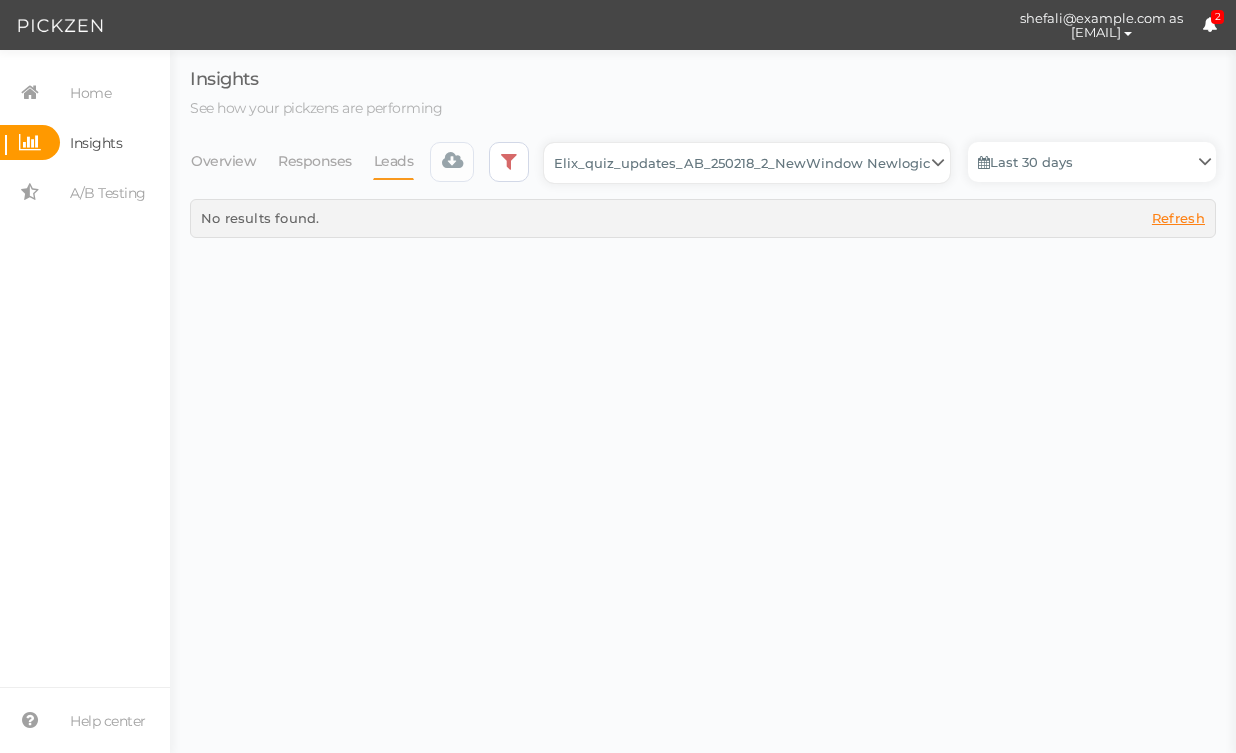 click on "Backup_2020010 backup_20200106 Elix Quiz PopUp Elix_quiz Elix_quiz [OLD] Elix_quiz_backup Elix_quiz_backup Elix_quiz_backup_06_09_22 Elix_quiz_backup_07_22 Elix_quiz_backup_08_24 Elix_quiz_backup_august_20 Elix_quiz_Backup_PZ Elix_quiz_backup_pz_09_02 Elix_quiz_copy Elix_quiz_copy Elix_quiz_copy Elix_quiz_copy Elix_quiz_copy Elix_quiz_copy Elix_quiz_copy 12.15.23 Elix_quiz_copy 2.08.24 Elix_quiz_copy CRO test DO NOT PUBLISH Elix_quiz_copy CRO test DO NOT PUBLISH_copy Elix_quiz_copy_ w research quesitons  Elix_quiz_copy_07_04_22 Elix_quiz_copy_10-27 Elix_quiz_copyScroll Elix_quiz_CRO test V2 DO NOT PUBLISH  Elix_quiz_new Elix_quiz_new_answers Elix_quiz_new_answers_BACKUP Elix_quiz_new_answers_copy Elix_quiz_new_backup Elix_quiz_new_edits_copy Elix_quiz_new_headline Elix_quiz_original version Elix_quiz_triplewhale_bear Elix_quiz_updates_051324 Elix_quiz_updates_051324_6_answers Elix_quiz_updates_051324_6_answers_FINAL Elix_quiz_updates_051324_6_answers_FINAL_copy Untitled" at bounding box center [747, 163] 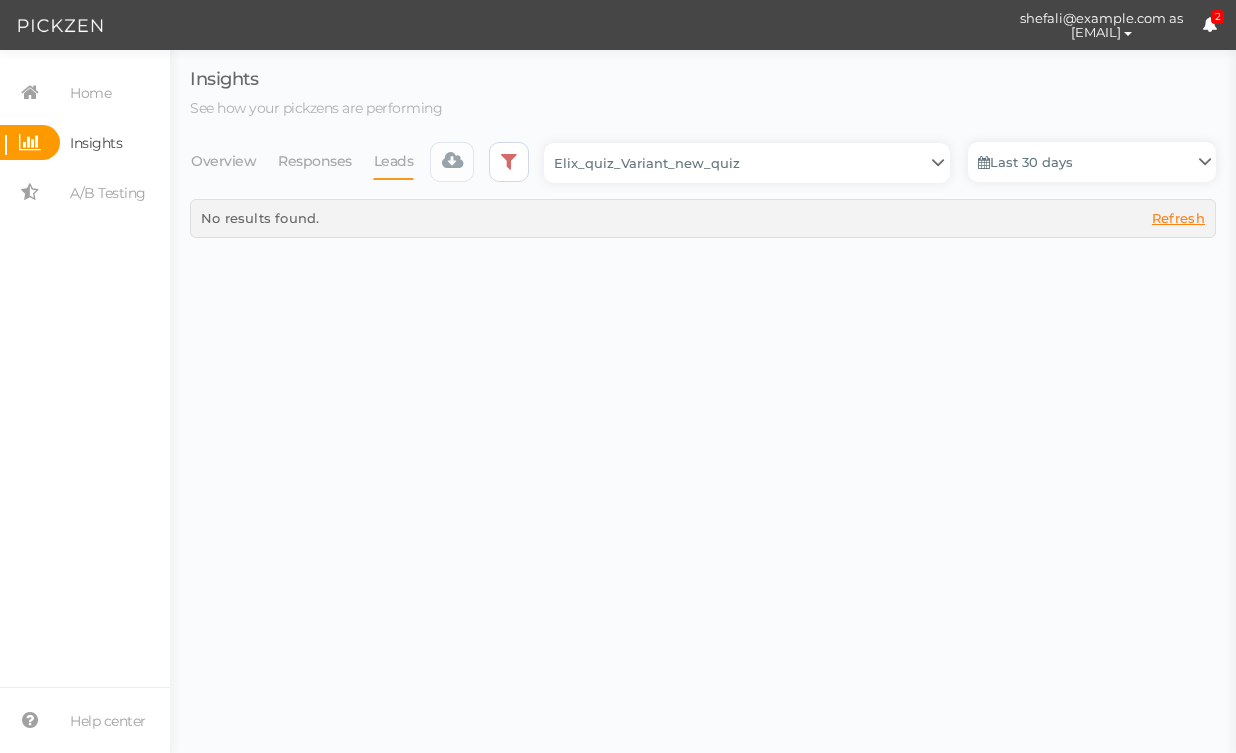 select on "12979" 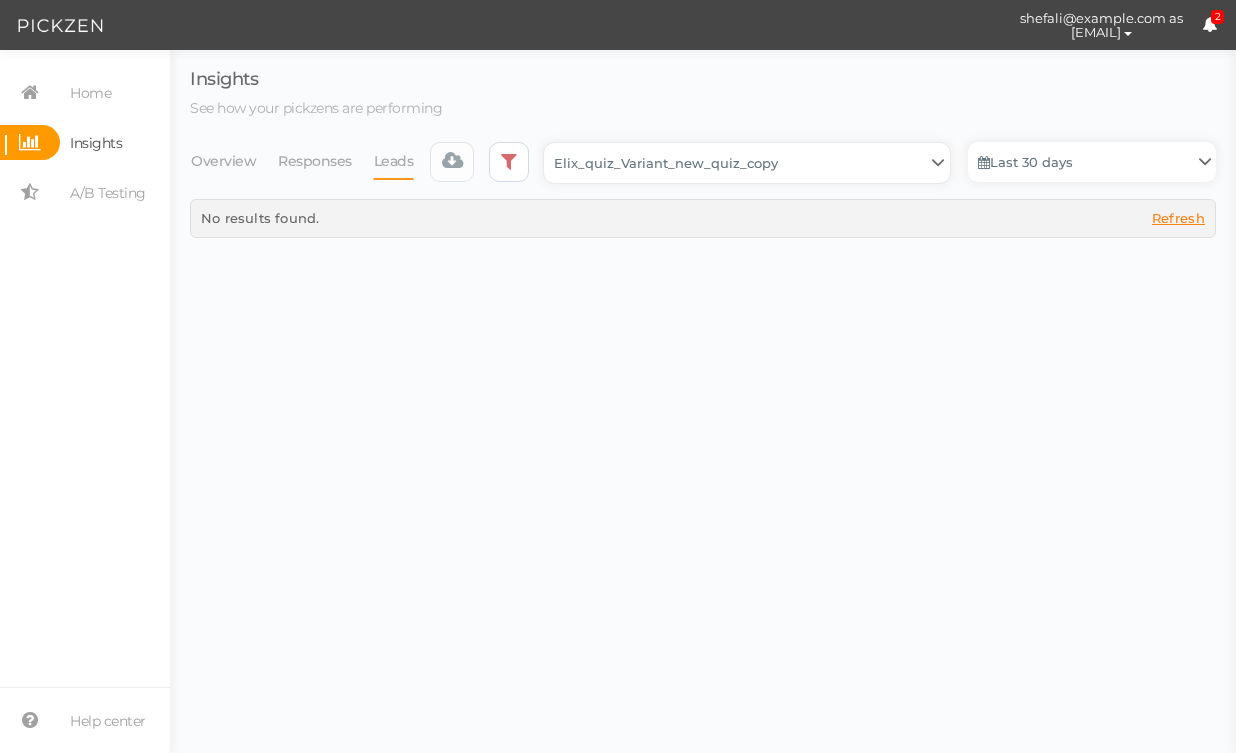 click on "Backup_2020010 backup_20200106 Elix Quiz PopUp Elix_quiz Elix_quiz [OLD] Elix_quiz_backup Elix_quiz_backup Elix_quiz_backup_06_09_22 Elix_quiz_backup_07_22 Elix_quiz_backup_08_24 Elix_quiz_backup_august_20 Elix_quiz_Backup_PZ Elix_quiz_backup_pz_09_02 Elix_quiz_copy Elix_quiz_copy Elix_quiz_copy Elix_quiz_copy Elix_quiz_copy Elix_quiz_copy Elix_quiz_copy 12.15.23 Elix_quiz_copy 2.08.24 Elix_quiz_copy CRO test DO NOT PUBLISH Elix_quiz_copy CRO test DO NOT PUBLISH_copy Elix_quiz_copy_ w research quesitons  Elix_quiz_copy_07_04_22 Elix_quiz_copy_10-27 Elix_quiz_copyScroll Elix_quiz_CRO test V2 DO NOT PUBLISH  Elix_quiz_new Elix_quiz_new_answers Elix_quiz_new_answers_BACKUP Elix_quiz_new_answers_copy Elix_quiz_new_backup Elix_quiz_new_edits_copy Elix_quiz_new_headline Elix_quiz_original version Elix_quiz_triplewhale_bear Elix_quiz_updates_051324 Elix_quiz_updates_051324_6_answers Elix_quiz_updates_051324_6_answers_FINAL Elix_quiz_updates_051324_6_answers_FINAL_copy Untitled" at bounding box center (747, 163) 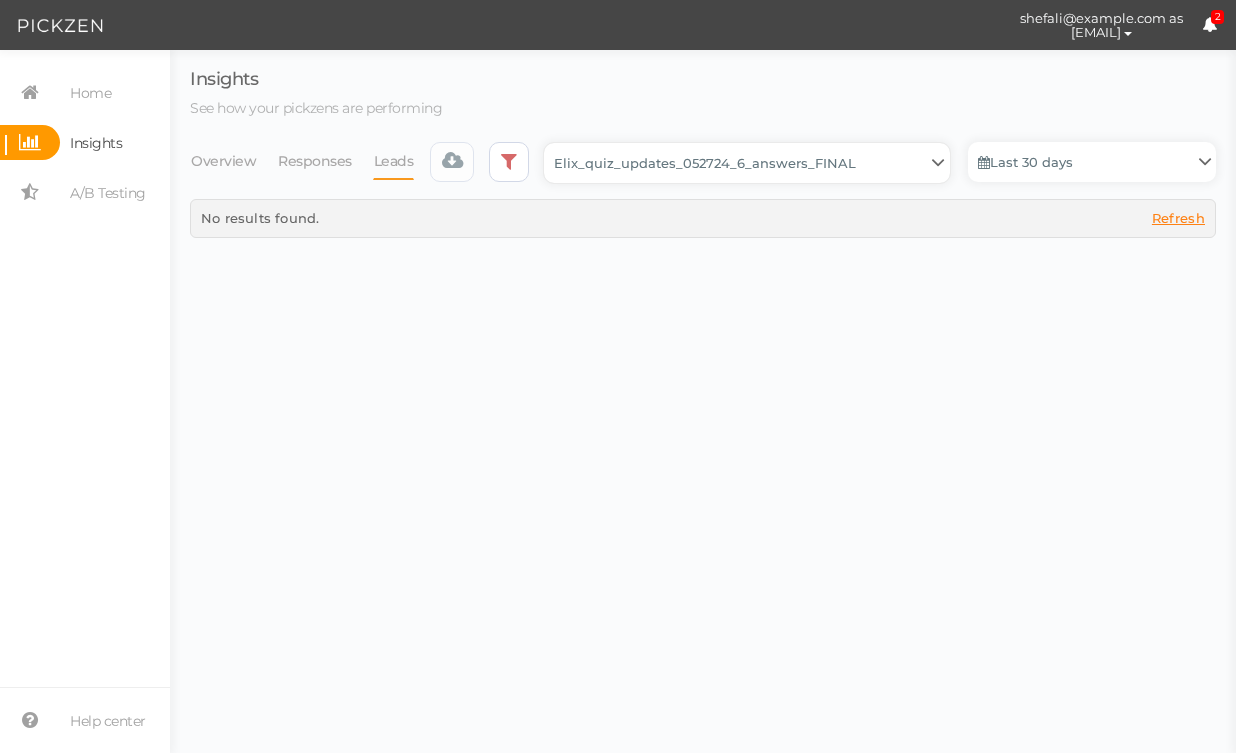 click on "Backup_2020010 backup_20200106 Elix Quiz PopUp Elix_quiz Elix_quiz [OLD] Elix_quiz_backup Elix_quiz_backup Elix_quiz_backup_06_09_22 Elix_quiz_backup_07_22 Elix_quiz_backup_08_24 Elix_quiz_backup_august_20 Elix_quiz_Backup_PZ Elix_quiz_backup_pz_09_02 Elix_quiz_copy Elix_quiz_copy Elix_quiz_copy Elix_quiz_copy Elix_quiz_copy Elix_quiz_copy Elix_quiz_copy 12.15.23 Elix_quiz_copy 2.08.24 Elix_quiz_copy CRO test DO NOT PUBLISH Elix_quiz_copy CRO test DO NOT PUBLISH_copy Elix_quiz_copy_ w research quesitons  Elix_quiz_copy_07_04_22 Elix_quiz_copy_10-27 Elix_quiz_copyScroll Elix_quiz_CRO test V2 DO NOT PUBLISH  Elix_quiz_new Elix_quiz_new_answers Elix_quiz_new_answers_BACKUP Elix_quiz_new_answers_copy Elix_quiz_new_backup Elix_quiz_new_edits_copy Elix_quiz_new_headline Elix_quiz_original version Elix_quiz_triplewhale_bear Elix_quiz_updates_051324 Elix_quiz_updates_051324_6_answers Elix_quiz_updates_051324_6_answers_FINAL Elix_quiz_updates_051324_6_answers_FINAL_copy Untitled" at bounding box center (747, 163) 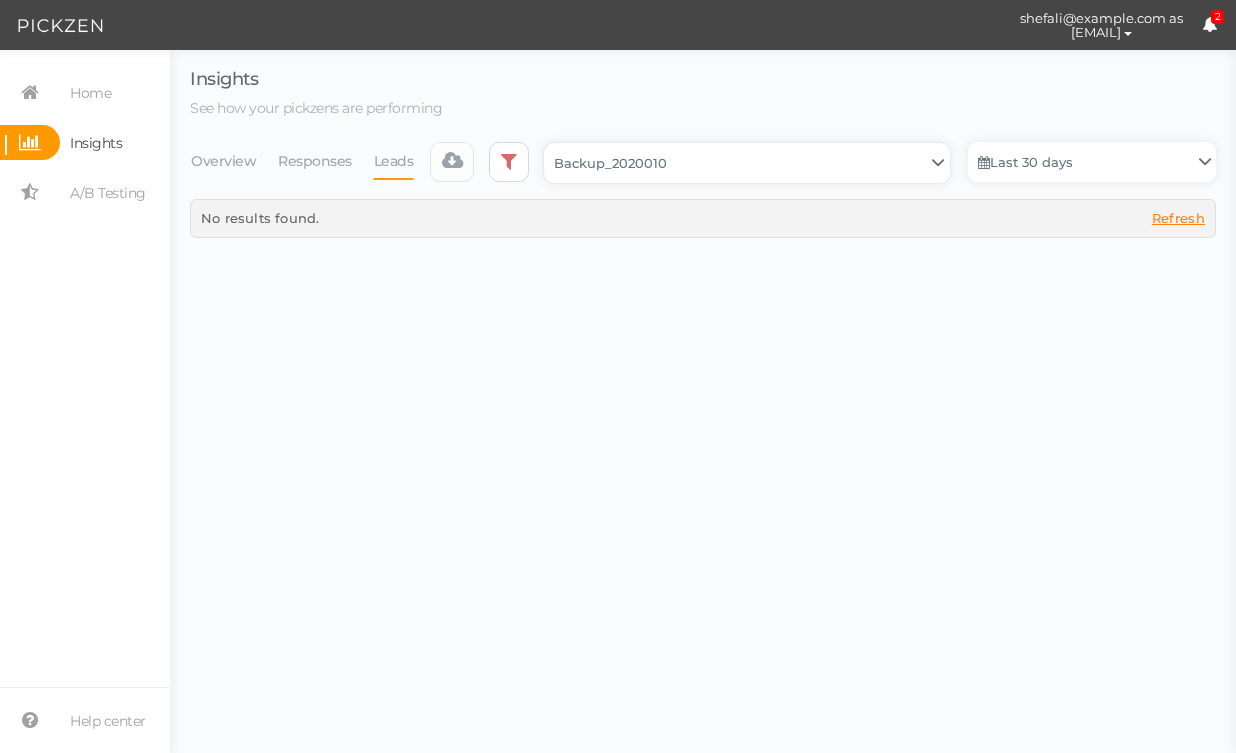 click on "Backup_2020010 backup_20200106 Elix Quiz PopUp Elix_quiz Elix_quiz [OLD] Elix_quiz_backup Elix_quiz_backup Elix_quiz_backup_06_09_22 Elix_quiz_backup_07_22 Elix_quiz_backup_08_24 Elix_quiz_backup_august_20 Elix_quiz_Backup_PZ Elix_quiz_backup_pz_09_02 Elix_quiz_copy Elix_quiz_copy Elix_quiz_copy Elix_quiz_copy Elix_quiz_copy Elix_quiz_copy Elix_quiz_copy 12.15.23 Elix_quiz_copy 2.08.24 Elix_quiz_copy CRO test DO NOT PUBLISH Elix_quiz_copy CRO test DO NOT PUBLISH_copy Elix_quiz_copy_ w research quesitons  Elix_quiz_copy_07_04_22 Elix_quiz_copy_10-27 Elix_quiz_copyScroll Elix_quiz_CRO test V2 DO NOT PUBLISH  Elix_quiz_new Elix_quiz_new_answers Elix_quiz_new_answers_BACKUP Elix_quiz_new_answers_copy Elix_quiz_new_backup Elix_quiz_new_edits_copy Elix_quiz_new_headline Elix_quiz_original version Elix_quiz_triplewhale_bear Elix_quiz_updates_051324 Elix_quiz_updates_051324_6_answers Elix_quiz_updates_051324_6_answers_FINAL Elix_quiz_updates_051324_6_answers_FINAL_copy Untitled" at bounding box center (747, 163) 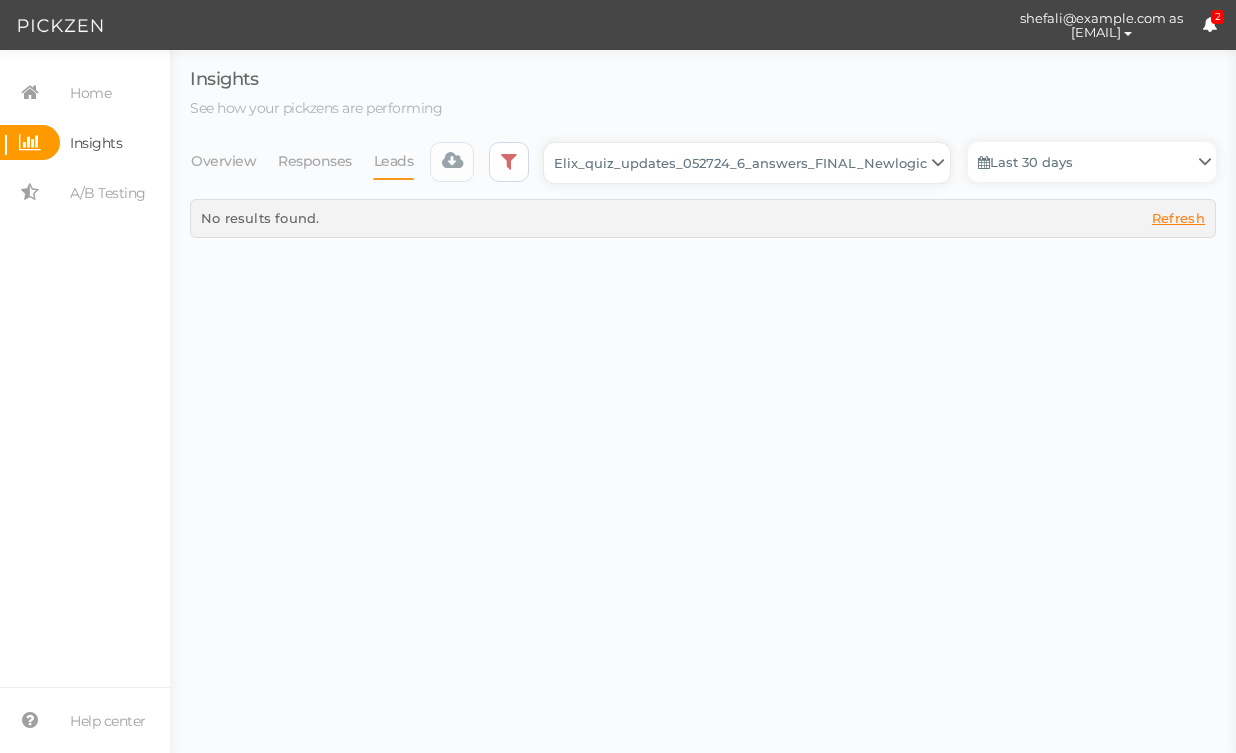 click on "Backup_2020010 backup_20200106 Elix Quiz PopUp Elix_quiz Elix_quiz [OLD] Elix_quiz_backup Elix_quiz_backup Elix_quiz_backup_06_09_22 Elix_quiz_backup_07_22 Elix_quiz_backup_08_24 Elix_quiz_backup_august_20 Elix_quiz_Backup_PZ Elix_quiz_backup_pz_09_02 Elix_quiz_copy Elix_quiz_copy Elix_quiz_copy Elix_quiz_copy Elix_quiz_copy Elix_quiz_copy Elix_quiz_copy 12.15.23 Elix_quiz_copy 2.08.24 Elix_quiz_copy CRO test DO NOT PUBLISH Elix_quiz_copy CRO test DO NOT PUBLISH_copy Elix_quiz_copy_ w research quesitons  Elix_quiz_copy_07_04_22 Elix_quiz_copy_10-27 Elix_quiz_copyScroll Elix_quiz_CRO test V2 DO NOT PUBLISH  Elix_quiz_new Elix_quiz_new_answers Elix_quiz_new_answers_BACKUP Elix_quiz_new_answers_copy Elix_quiz_new_backup Elix_quiz_new_edits_copy Elix_quiz_new_headline Elix_quiz_original version Elix_quiz_triplewhale_bear Elix_quiz_updates_051324 Elix_quiz_updates_051324_6_answers Elix_quiz_updates_051324_6_answers_FINAL Elix_quiz_updates_051324_6_answers_FINAL_copy Untitled" at bounding box center [747, 163] 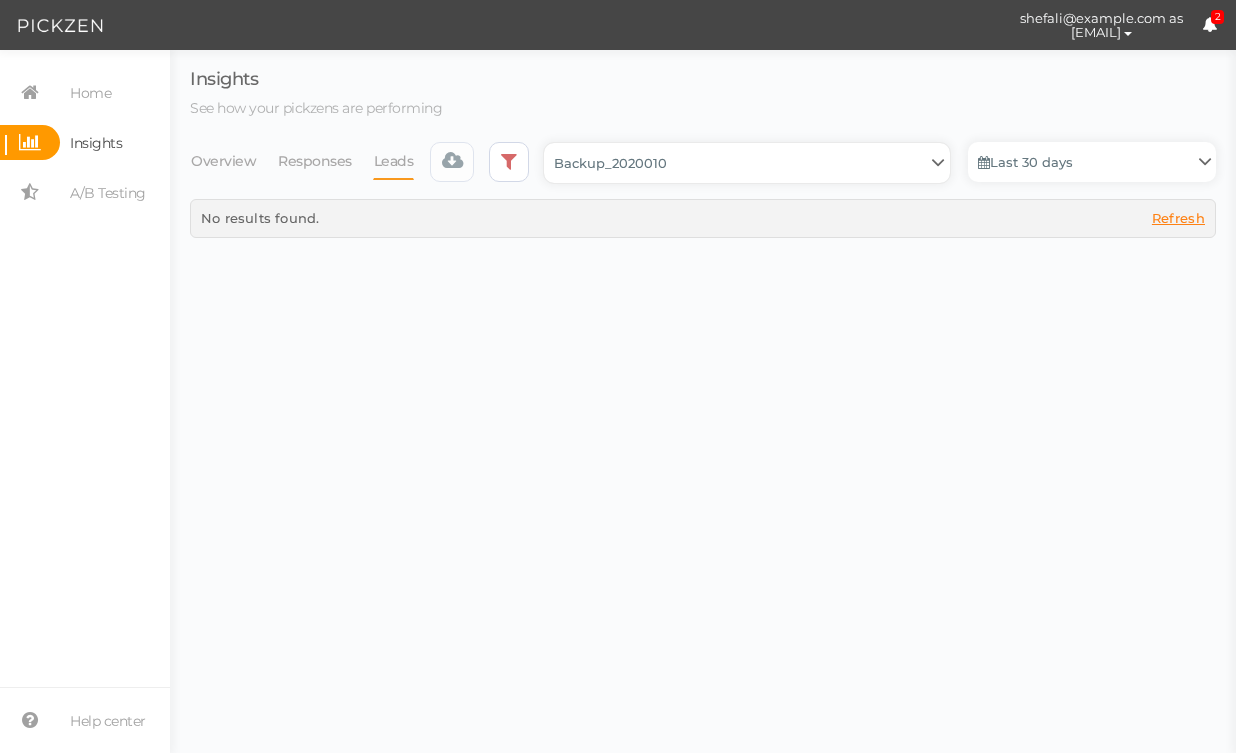click on "Backup_2020010 backup_20200106 Elix Quiz PopUp Elix_quiz Elix_quiz [OLD] Elix_quiz_backup Elix_quiz_backup Elix_quiz_backup_06_09_22 Elix_quiz_backup_07_22 Elix_quiz_backup_08_24 Elix_quiz_backup_august_20 Elix_quiz_Backup_PZ Elix_quiz_backup_pz_09_02 Elix_quiz_copy Elix_quiz_copy Elix_quiz_copy Elix_quiz_copy Elix_quiz_copy Elix_quiz_copy Elix_quiz_copy 12.15.23 Elix_quiz_copy 2.08.24 Elix_quiz_copy CRO test DO NOT PUBLISH Elix_quiz_copy CRO test DO NOT PUBLISH_copy Elix_quiz_copy_ w research quesitons  Elix_quiz_copy_07_04_22 Elix_quiz_copy_10-27 Elix_quiz_copyScroll Elix_quiz_CRO test V2 DO NOT PUBLISH  Elix_quiz_new Elix_quiz_new_answers Elix_quiz_new_answers_BACKUP Elix_quiz_new_answers_copy Elix_quiz_new_backup Elix_quiz_new_edits_copy Elix_quiz_new_headline Elix_quiz_original version Elix_quiz_triplewhale_bear Elix_quiz_updates_051324 Elix_quiz_updates_051324_6_answers Elix_quiz_updates_051324_6_answers_FINAL Elix_quiz_updates_051324_6_answers_FINAL_copy Untitled" at bounding box center [747, 163] 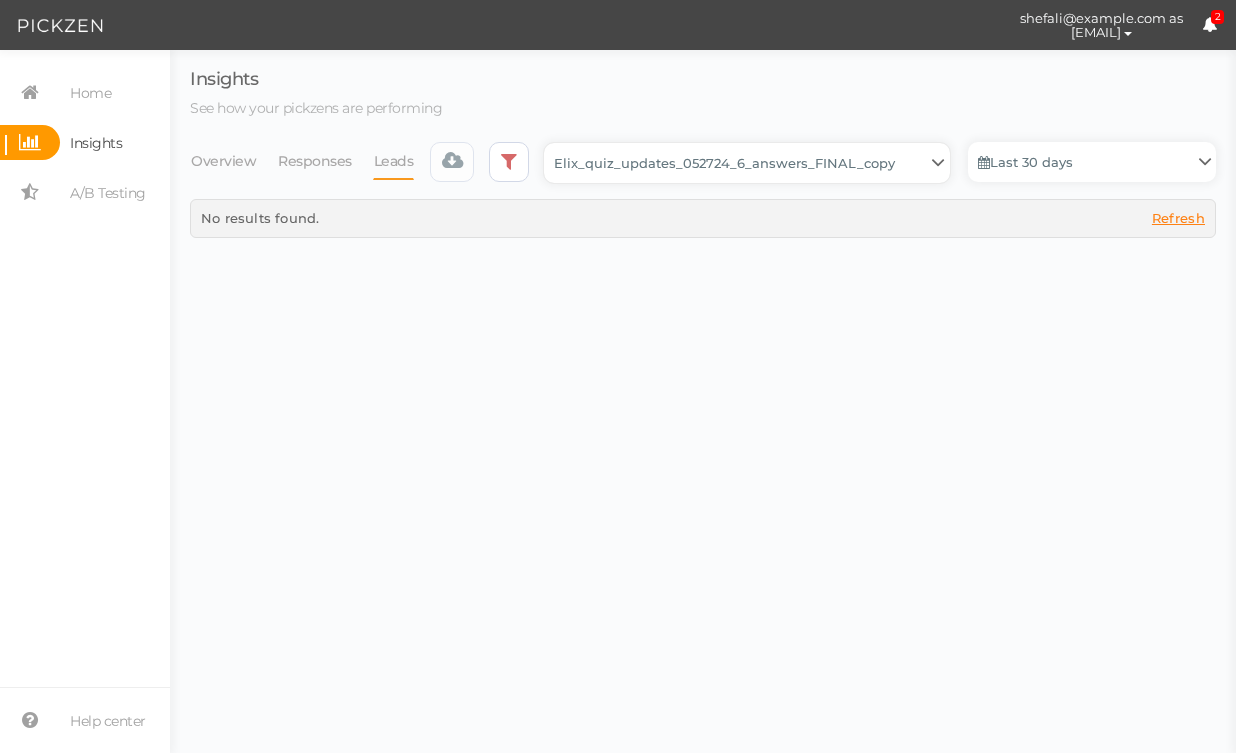 click on "Backup_2020010 backup_20200106 Elix Quiz PopUp Elix_quiz Elix_quiz [OLD] Elix_quiz_backup Elix_quiz_backup Elix_quiz_backup_06_09_22 Elix_quiz_backup_07_22 Elix_quiz_backup_08_24 Elix_quiz_backup_august_20 Elix_quiz_Backup_PZ Elix_quiz_backup_pz_09_02 Elix_quiz_copy Elix_quiz_copy Elix_quiz_copy Elix_quiz_copy Elix_quiz_copy Elix_quiz_copy Elix_quiz_copy 12.15.23 Elix_quiz_copy 2.08.24 Elix_quiz_copy CRO test DO NOT PUBLISH Elix_quiz_copy CRO test DO NOT PUBLISH_copy Elix_quiz_copy_ w research quesitons  Elix_quiz_copy_07_04_22 Elix_quiz_copy_10-27 Elix_quiz_copyScroll Elix_quiz_CRO test V2 DO NOT PUBLISH  Elix_quiz_new Elix_quiz_new_answers Elix_quiz_new_answers_BACKUP Elix_quiz_new_answers_copy Elix_quiz_new_backup Elix_quiz_new_edits_copy Elix_quiz_new_headline Elix_quiz_original version Elix_quiz_triplewhale_bear Elix_quiz_updates_051324 Elix_quiz_updates_051324_6_answers Elix_quiz_updates_051324_6_answers_FINAL Elix_quiz_updates_051324_6_answers_FINAL_copy Untitled" at bounding box center (747, 163) 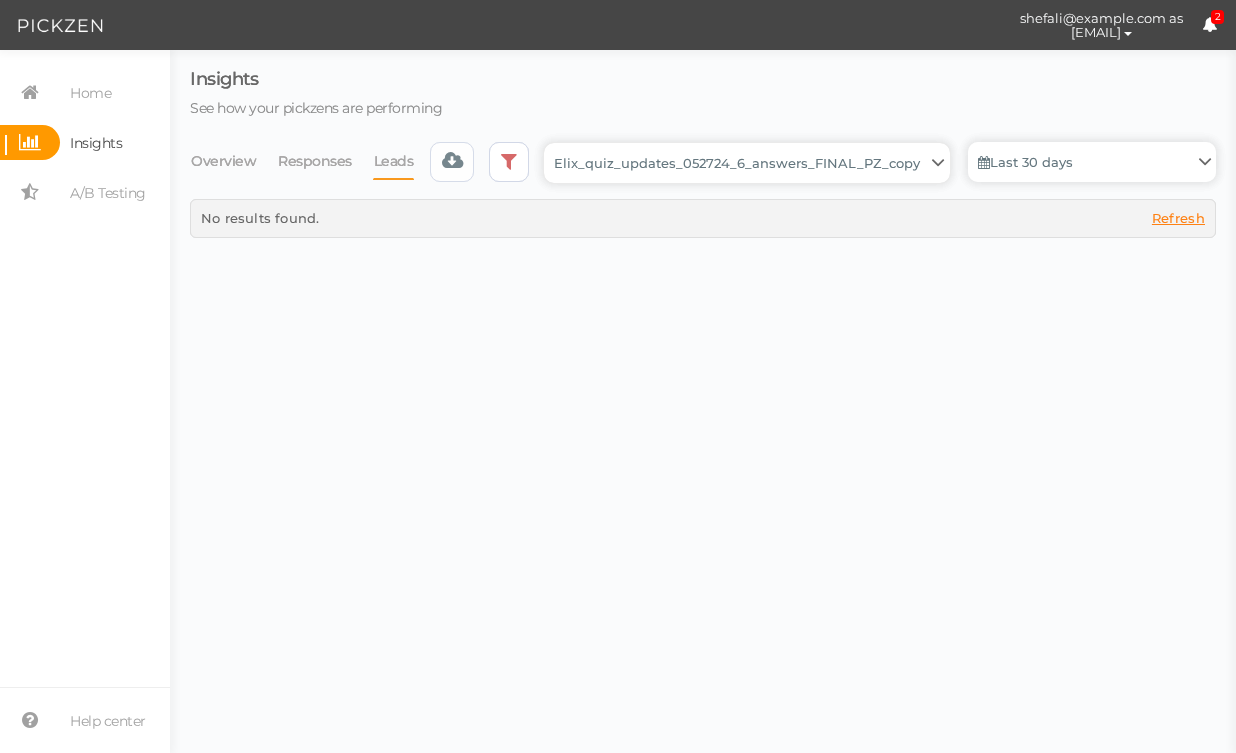 click on "Backup_2020010 backup_20200106 Elix Quiz PopUp Elix_quiz Elix_quiz [OLD] Elix_quiz_backup Elix_quiz_backup Elix_quiz_backup_06_09_22 Elix_quiz_backup_07_22 Elix_quiz_backup_08_24 Elix_quiz_backup_august_20 Elix_quiz_Backup_PZ Elix_quiz_backup_pz_09_02 Elix_quiz_copy Elix_quiz_copy Elix_quiz_copy Elix_quiz_copy Elix_quiz_copy Elix_quiz_copy Elix_quiz_copy 12.15.23 Elix_quiz_copy 2.08.24 Elix_quiz_copy CRO test DO NOT PUBLISH Elix_quiz_copy CRO test DO NOT PUBLISH_copy Elix_quiz_copy_ w research quesitons  Elix_quiz_copy_07_04_22 Elix_quiz_copy_10-27 Elix_quiz_copyScroll Elix_quiz_CRO test V2 DO NOT PUBLISH  Elix_quiz_new Elix_quiz_new_answers Elix_quiz_new_answers_BACKUP Elix_quiz_new_answers_copy Elix_quiz_new_backup Elix_quiz_new_edits_copy Elix_quiz_new_headline Elix_quiz_original version Elix_quiz_triplewhale_bear Elix_quiz_updates_051324 Elix_quiz_updates_051324_6_answers Elix_quiz_updates_051324_6_answers_FINAL Elix_quiz_updates_051324_6_answers_FINAL_copy Untitled" at bounding box center [747, 163] 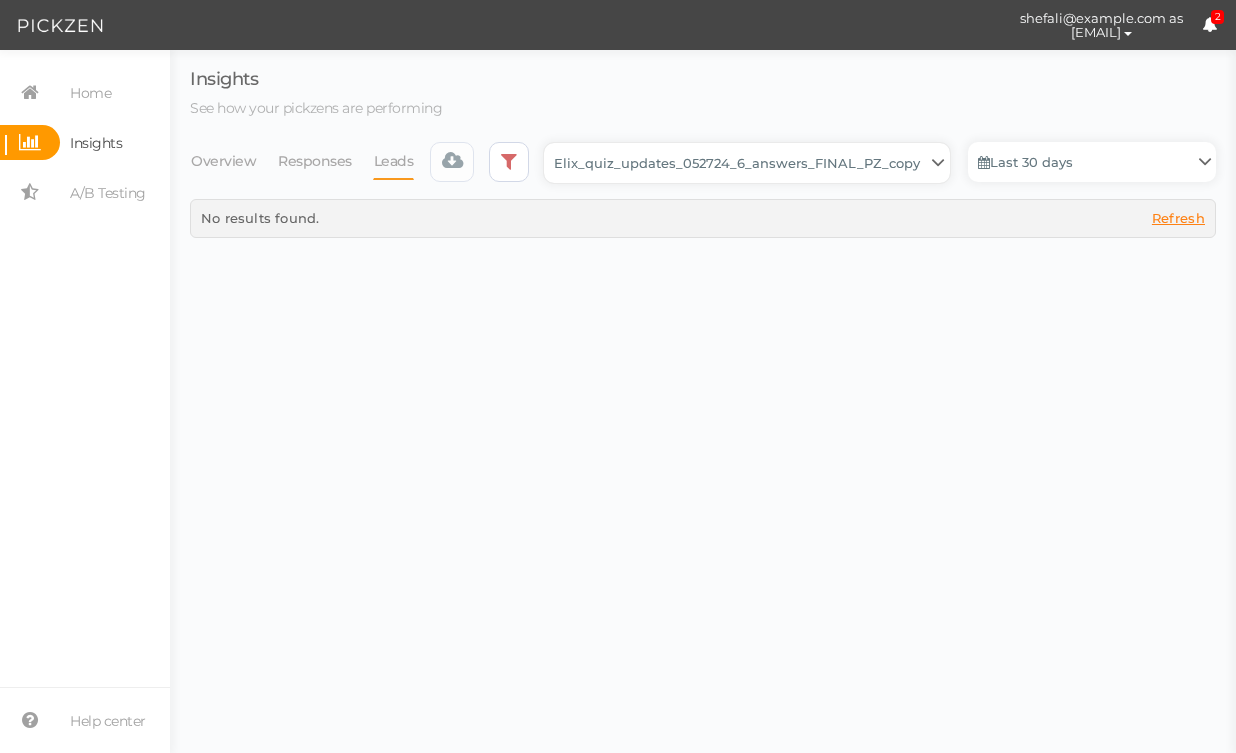 select on "13509" 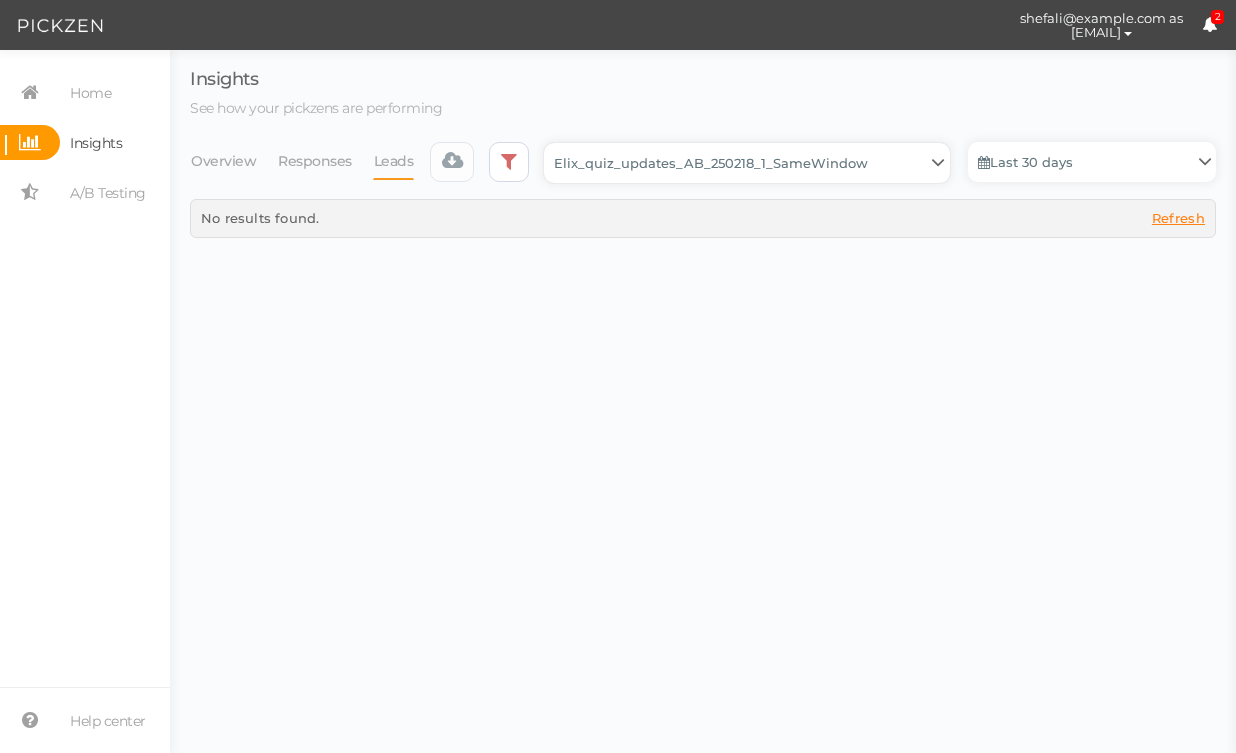 click on "Backup_2020010 backup_20200106 Elix Quiz PopUp Elix_quiz Elix_quiz [OLD] Elix_quiz_backup Elix_quiz_backup Elix_quiz_backup_06_09_22 Elix_quiz_backup_07_22 Elix_quiz_backup_08_24 Elix_quiz_backup_august_20 Elix_quiz_Backup_PZ Elix_quiz_backup_pz_09_02 Elix_quiz_copy Elix_quiz_copy Elix_quiz_copy Elix_quiz_copy Elix_quiz_copy Elix_quiz_copy Elix_quiz_copy 12.15.23 Elix_quiz_copy 2.08.24 Elix_quiz_copy CRO test DO NOT PUBLISH Elix_quiz_copy CRO test DO NOT PUBLISH_copy Elix_quiz_copy_ w research quesitons  Elix_quiz_copy_07_04_22 Elix_quiz_copy_10-27 Elix_quiz_copyScroll Elix_quiz_CRO test V2 DO NOT PUBLISH  Elix_quiz_new Elix_quiz_new_answers Elix_quiz_new_answers_BACKUP Elix_quiz_new_answers_copy Elix_quiz_new_backup Elix_quiz_new_edits_copy Elix_quiz_new_headline Elix_quiz_original version Elix_quiz_triplewhale_bear Elix_quiz_updates_051324 Elix_quiz_updates_051324_6_answers Elix_quiz_updates_051324_6_answers_FINAL Elix_quiz_updates_051324_6_answers_FINAL_copy Untitled" at bounding box center [747, 163] 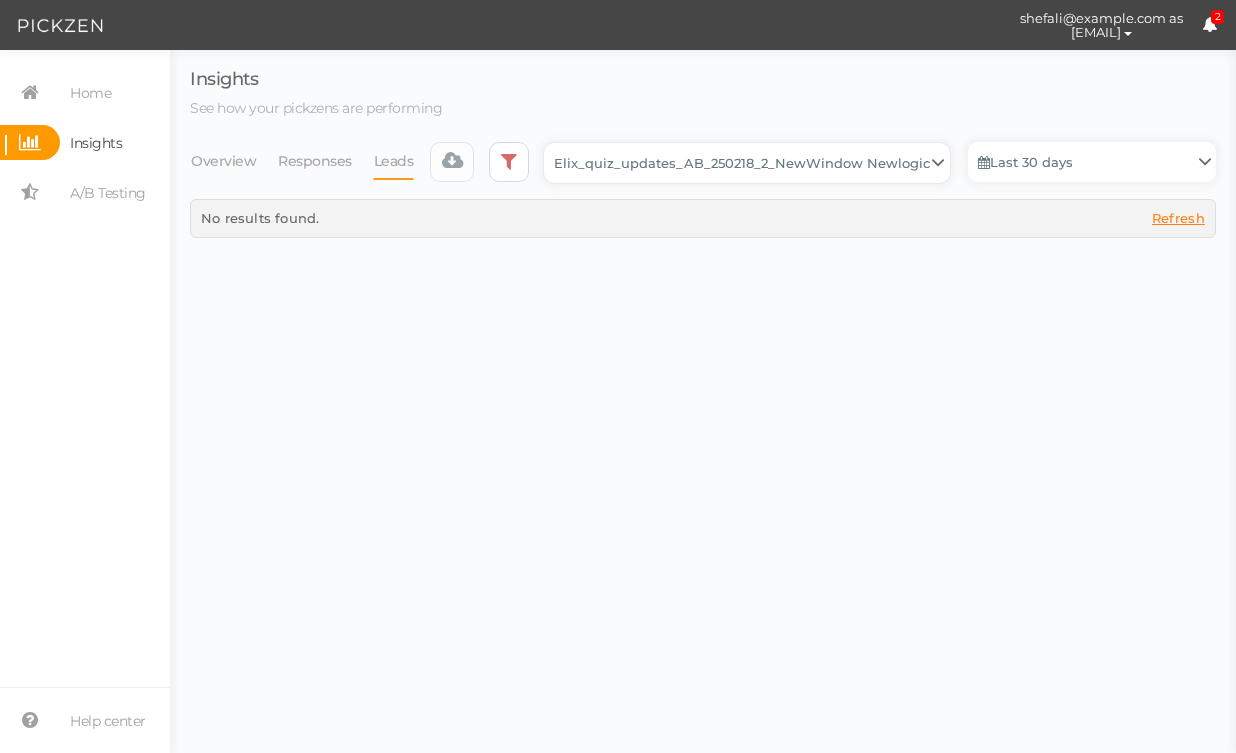 click on "Backup_2020010 backup_20200106 Elix Quiz PopUp Elix_quiz Elix_quiz [OLD] Elix_quiz_backup Elix_quiz_backup Elix_quiz_backup_06_09_22 Elix_quiz_backup_07_22 Elix_quiz_backup_08_24 Elix_quiz_backup_august_20 Elix_quiz_Backup_PZ Elix_quiz_backup_pz_09_02 Elix_quiz_copy Elix_quiz_copy Elix_quiz_copy Elix_quiz_copy Elix_quiz_copy Elix_quiz_copy Elix_quiz_copy 12.15.23 Elix_quiz_copy 2.08.24 Elix_quiz_copy CRO test DO NOT PUBLISH Elix_quiz_copy CRO test DO NOT PUBLISH_copy Elix_quiz_copy_ w research quesitons  Elix_quiz_copy_07_04_22 Elix_quiz_copy_10-27 Elix_quiz_copyScroll Elix_quiz_CRO test V2 DO NOT PUBLISH  Elix_quiz_new Elix_quiz_new_answers Elix_quiz_new_answers_BACKUP Elix_quiz_new_answers_copy Elix_quiz_new_backup Elix_quiz_new_edits_copy Elix_quiz_new_headline Elix_quiz_original version Elix_quiz_triplewhale_bear Elix_quiz_updates_051324 Elix_quiz_updates_051324_6_answers Elix_quiz_updates_051324_6_answers_FINAL Elix_quiz_updates_051324_6_answers_FINAL_copy Untitled" at bounding box center (747, 163) 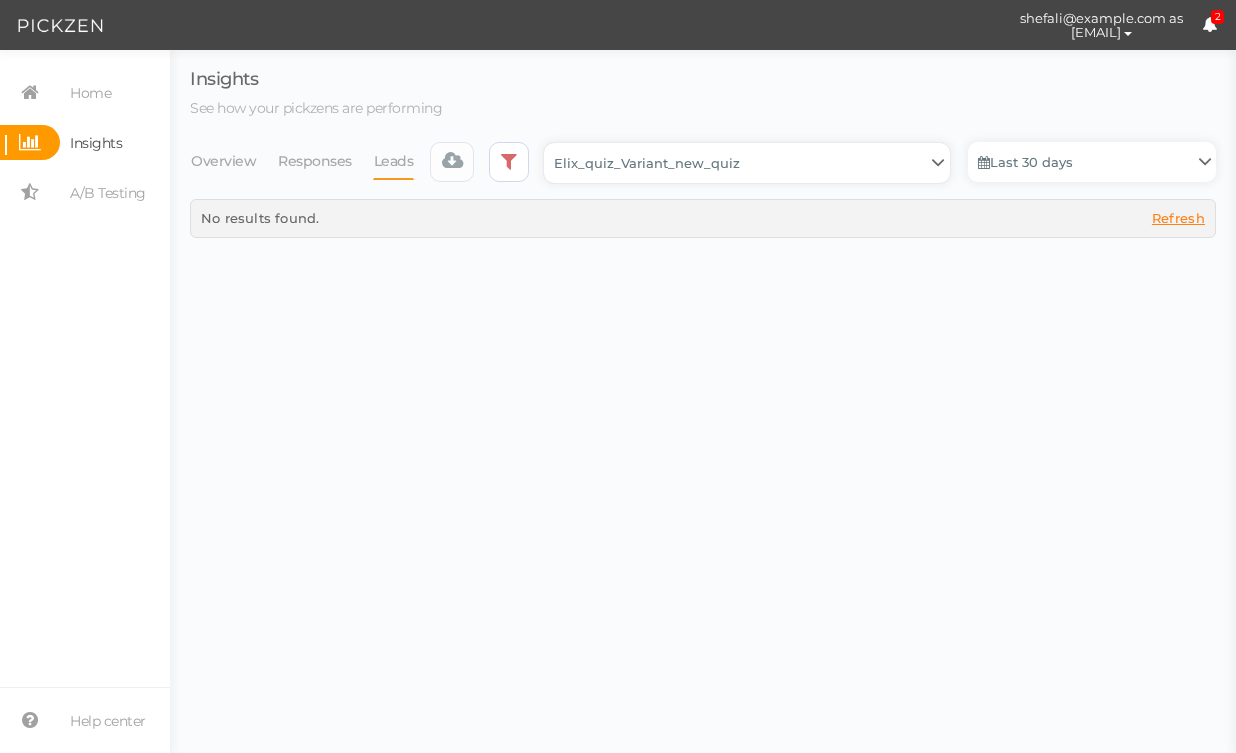 click on "Backup_2020010 backup_20200106 Elix Quiz PopUp Elix_quiz Elix_quiz [OLD] Elix_quiz_backup Elix_quiz_backup Elix_quiz_backup_06_09_22 Elix_quiz_backup_07_22 Elix_quiz_backup_08_24 Elix_quiz_backup_august_20 Elix_quiz_Backup_PZ Elix_quiz_backup_pz_09_02 Elix_quiz_copy Elix_quiz_copy Elix_quiz_copy Elix_quiz_copy Elix_quiz_copy Elix_quiz_copy Elix_quiz_copy 12.15.23 Elix_quiz_copy 2.08.24 Elix_quiz_copy CRO test DO NOT PUBLISH Elix_quiz_copy CRO test DO NOT PUBLISH_copy Elix_quiz_copy_ w research quesitons  Elix_quiz_copy_07_04_22 Elix_quiz_copy_10-27 Elix_quiz_copyScroll Elix_quiz_CRO test V2 DO NOT PUBLISH  Elix_quiz_new Elix_quiz_new_answers Elix_quiz_new_answers_BACKUP Elix_quiz_new_answers_copy Elix_quiz_new_backup Elix_quiz_new_edits_copy Elix_quiz_new_headline Elix_quiz_original version Elix_quiz_triplewhale_bear Elix_quiz_updates_051324 Elix_quiz_updates_051324_6_answers Elix_quiz_updates_051324_6_answers_FINAL Elix_quiz_updates_051324_6_answers_FINAL_copy Untitled" at bounding box center [747, 163] 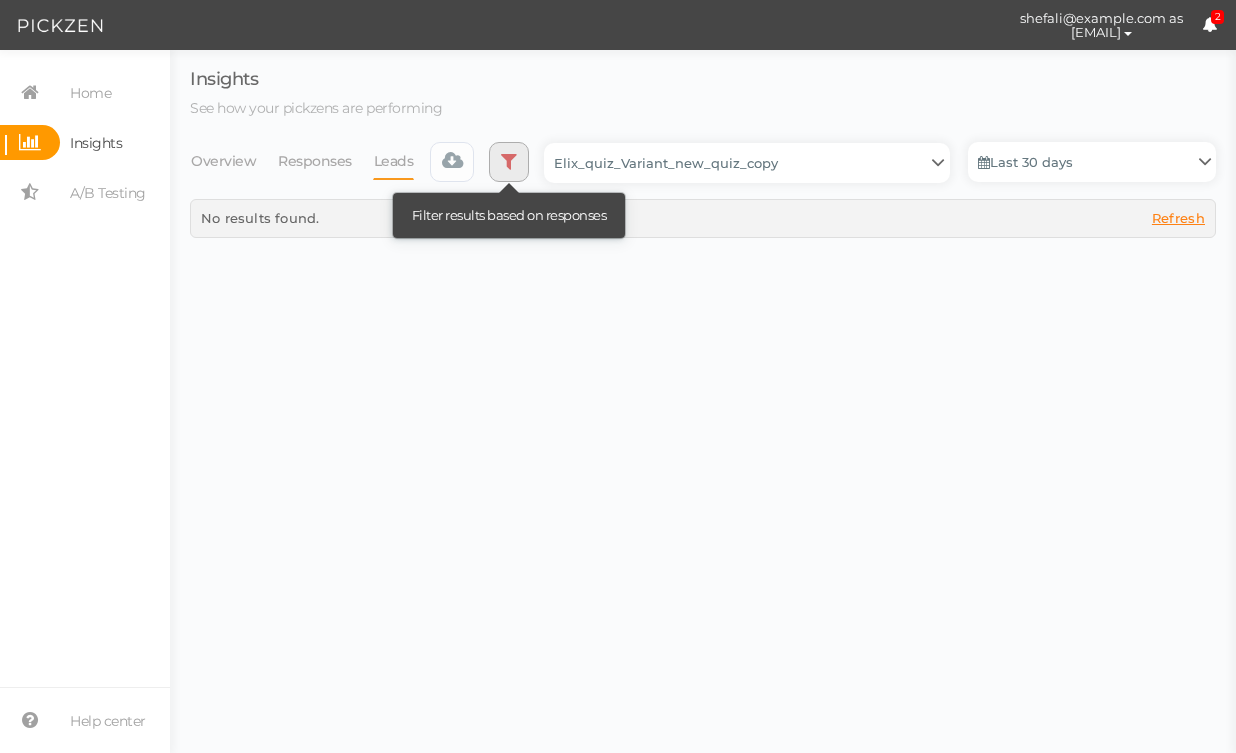 click at bounding box center (509, 162) 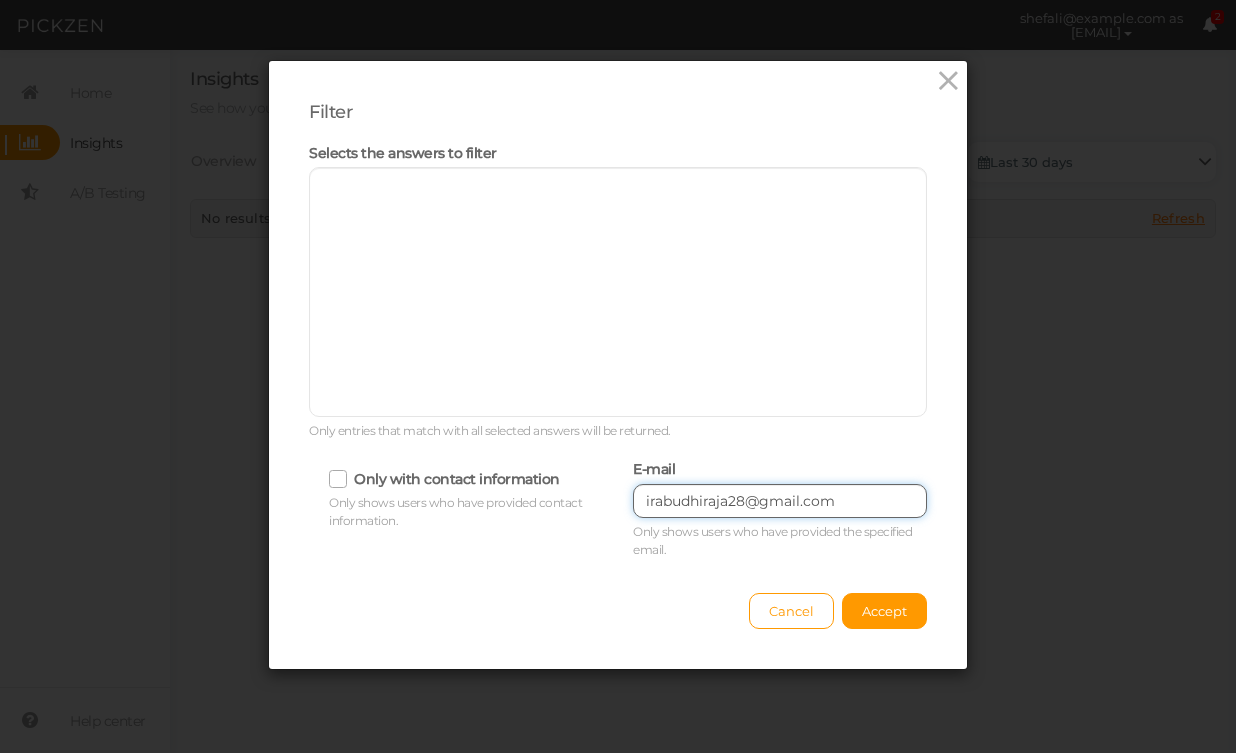 click on "irabudhiraja28@gmail.com" at bounding box center (780, 501) 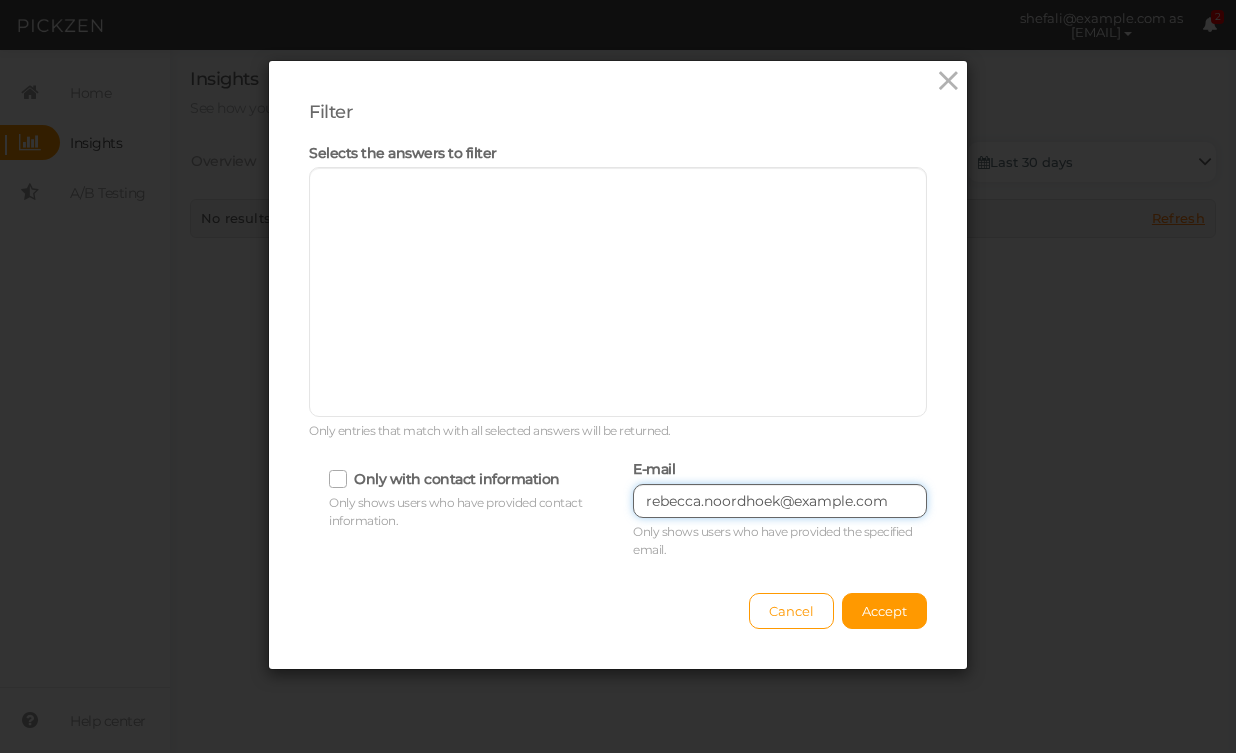 type on "rebecca.noordhoek@example.com" 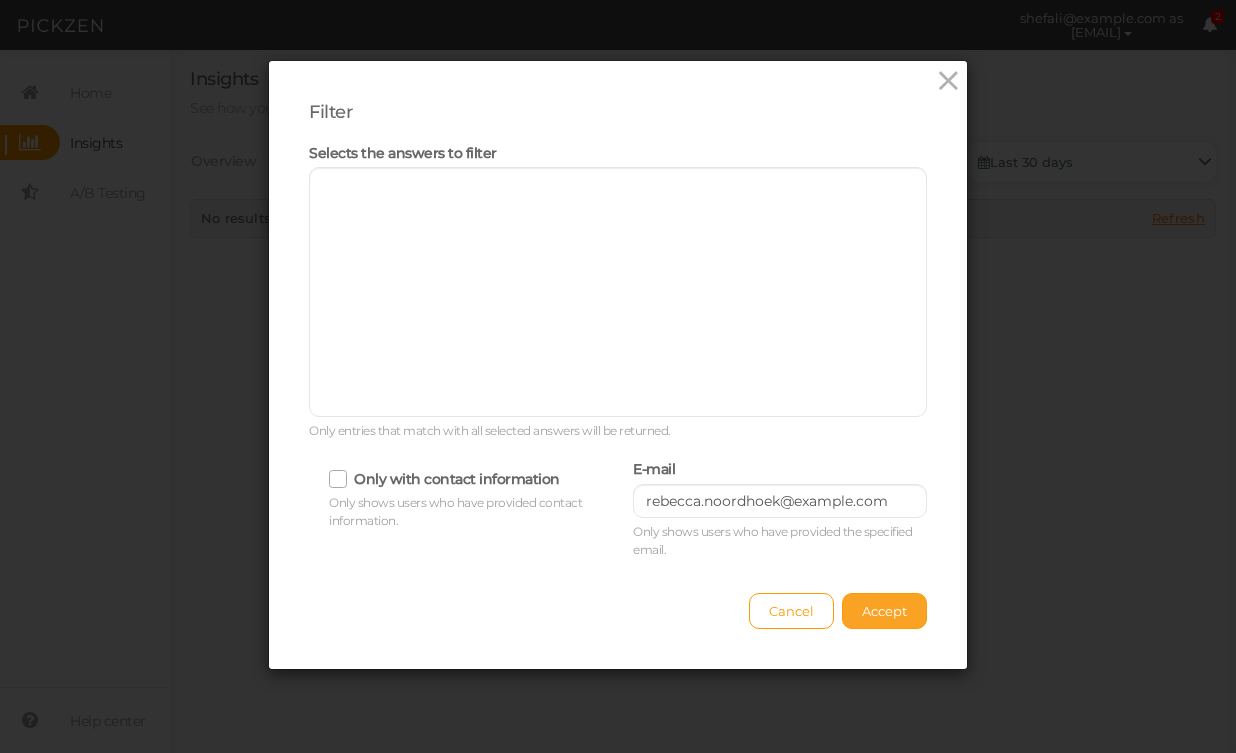 click on "Accept" at bounding box center (884, 611) 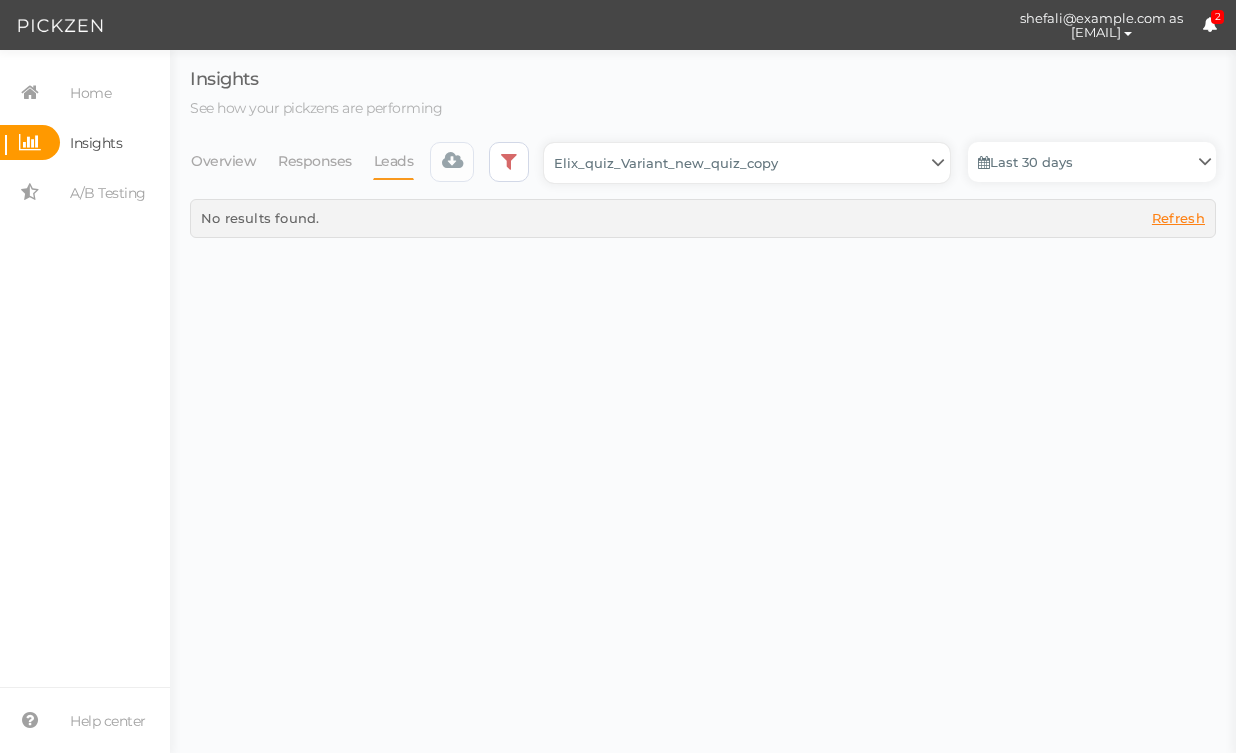click on "Backup_2020010 backup_20200106 Elix Quiz PopUp Elix_quiz Elix_quiz [OLD] Elix_quiz_backup Elix_quiz_backup Elix_quiz_backup_06_09_22 Elix_quiz_backup_07_22 Elix_quiz_backup_08_24 Elix_quiz_backup_august_20 Elix_quiz_Backup_PZ Elix_quiz_backup_pz_09_02 Elix_quiz_copy Elix_quiz_copy Elix_quiz_copy Elix_quiz_copy Elix_quiz_copy Elix_quiz_copy Elix_quiz_copy 12.15.23 Elix_quiz_copy 2.08.24 Elix_quiz_copy CRO test DO NOT PUBLISH Elix_quiz_copy CRO test DO NOT PUBLISH_copy Elix_quiz_copy_ w research quesitons  Elix_quiz_copy_07_04_22 Elix_quiz_copy_10-27 Elix_quiz_copyScroll Elix_quiz_CRO test V2 DO NOT PUBLISH  Elix_quiz_new Elix_quiz_new_answers Elix_quiz_new_answers_BACKUP Elix_quiz_new_answers_copy Elix_quiz_new_backup Elix_quiz_new_edits_copy Elix_quiz_new_headline Elix_quiz_original version Elix_quiz_triplewhale_bear Elix_quiz_updates_051324 Elix_quiz_updates_051324_6_answers Elix_quiz_updates_051324_6_answers_FINAL Elix_quiz_updates_051324_6_answers_FINAL_copy Untitled" at bounding box center [747, 163] 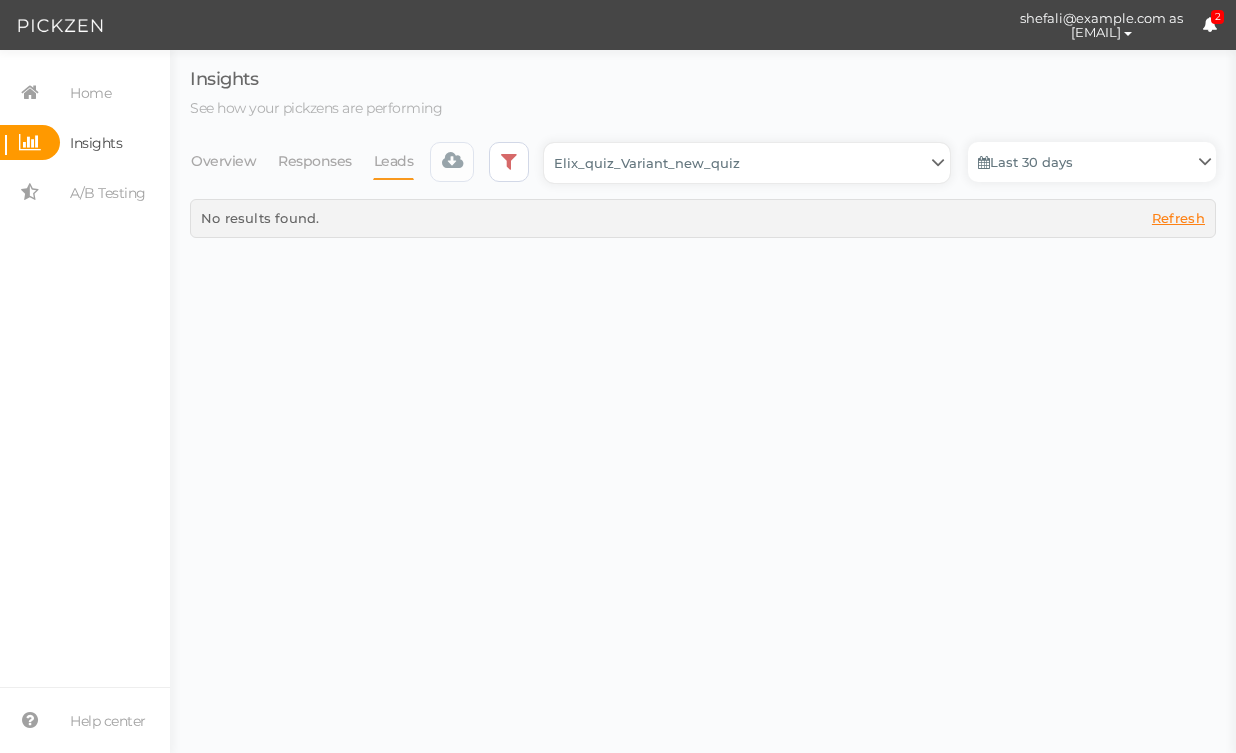click on "Backup_2020010 backup_20200106 Elix Quiz PopUp Elix_quiz Elix_quiz [OLD] Elix_quiz_backup Elix_quiz_backup Elix_quiz_backup_06_09_22 Elix_quiz_backup_07_22 Elix_quiz_backup_08_24 Elix_quiz_backup_august_20 Elix_quiz_Backup_PZ Elix_quiz_backup_pz_09_02 Elix_quiz_copy Elix_quiz_copy Elix_quiz_copy Elix_quiz_copy Elix_quiz_copy Elix_quiz_copy Elix_quiz_copy 12.15.23 Elix_quiz_copy 2.08.24 Elix_quiz_copy CRO test DO NOT PUBLISH Elix_quiz_copy CRO test DO NOT PUBLISH_copy Elix_quiz_copy_ w research quesitons  Elix_quiz_copy_07_04_22 Elix_quiz_copy_10-27 Elix_quiz_copyScroll Elix_quiz_CRO test V2 DO NOT PUBLISH  Elix_quiz_new Elix_quiz_new_answers Elix_quiz_new_answers_BACKUP Elix_quiz_new_answers_copy Elix_quiz_new_backup Elix_quiz_new_edits_copy Elix_quiz_new_headline Elix_quiz_original version Elix_quiz_triplewhale_bear Elix_quiz_updates_051324 Elix_quiz_updates_051324_6_answers Elix_quiz_updates_051324_6_answers_FINAL Elix_quiz_updates_051324_6_answers_FINAL_copy Untitled" at bounding box center (747, 163) 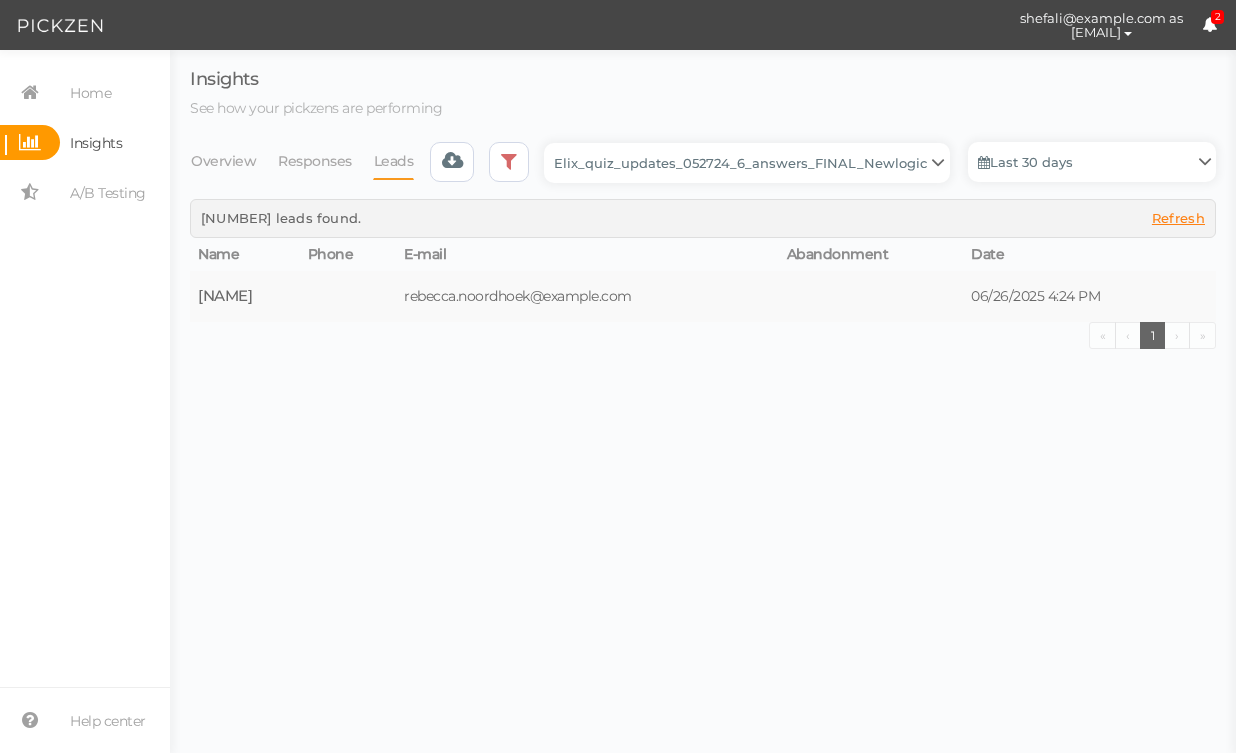 click on "rebecca.noordhoek@example.com" at bounding box center (587, 296) 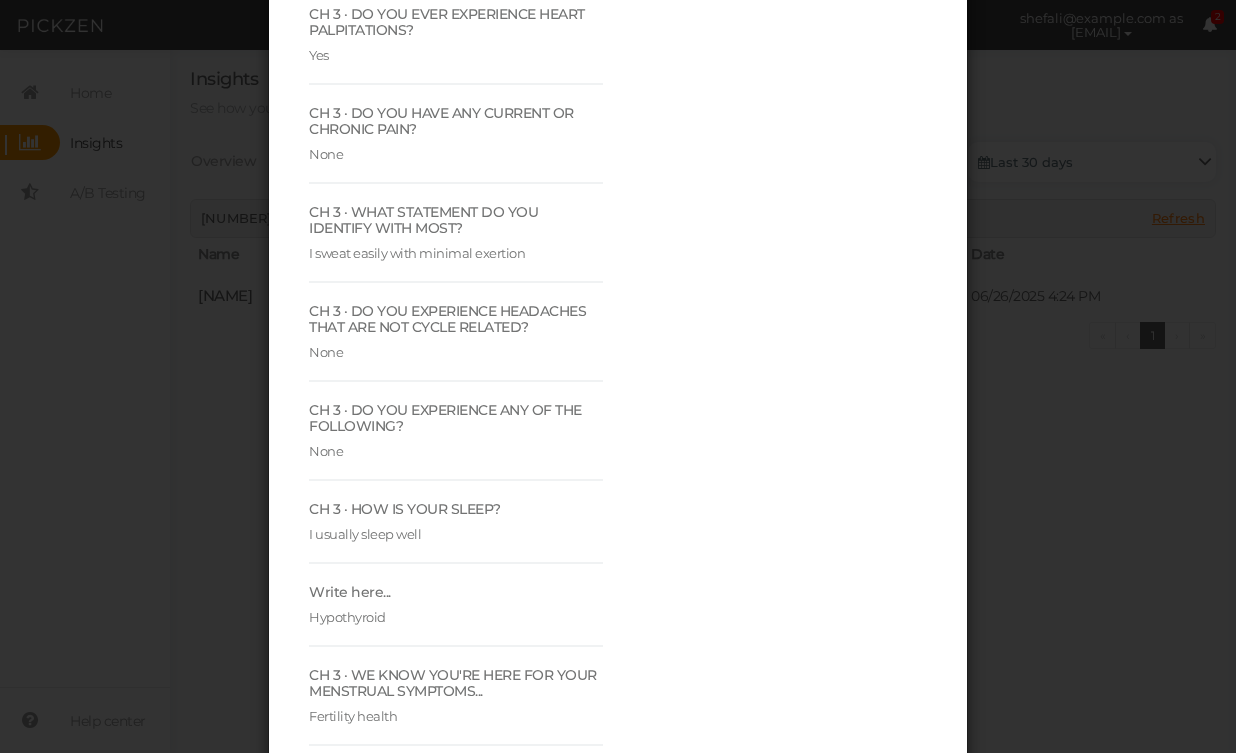 scroll, scrollTop: 4215, scrollLeft: 0, axis: vertical 